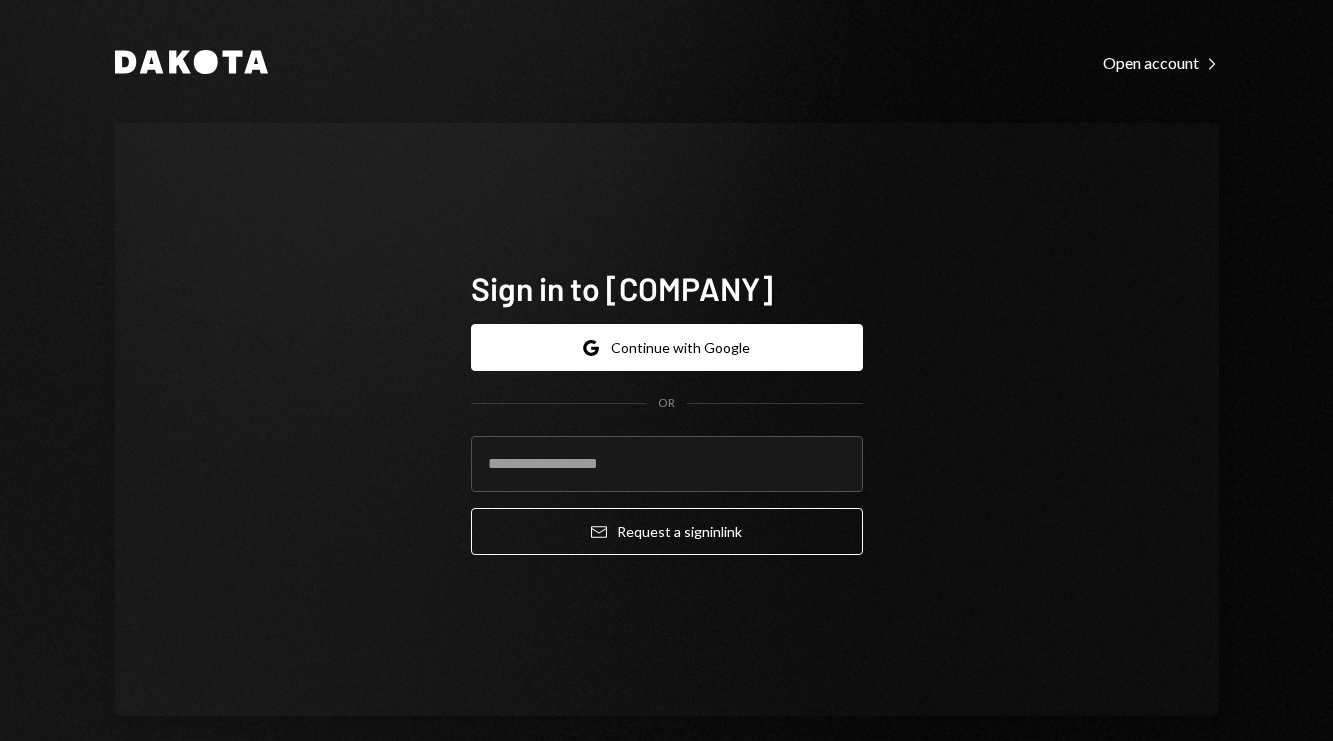 scroll, scrollTop: 0, scrollLeft: 0, axis: both 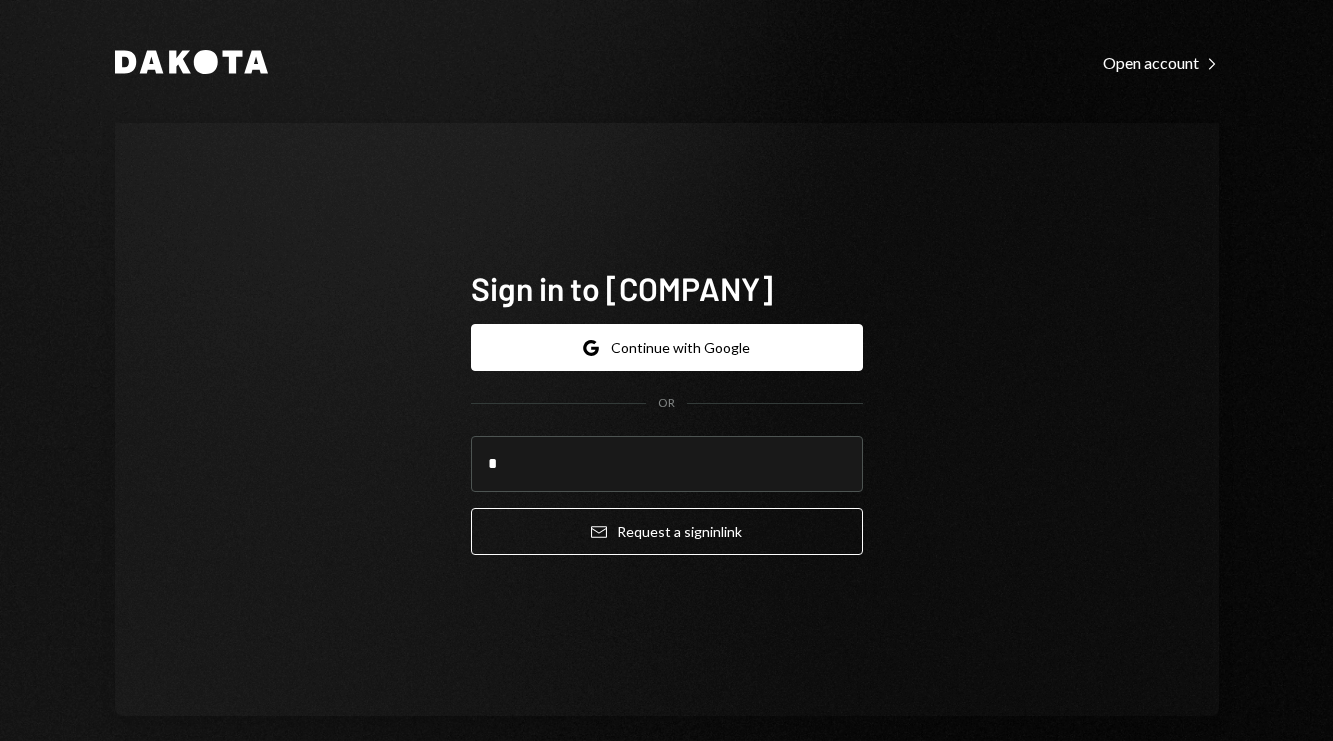type on "**********" 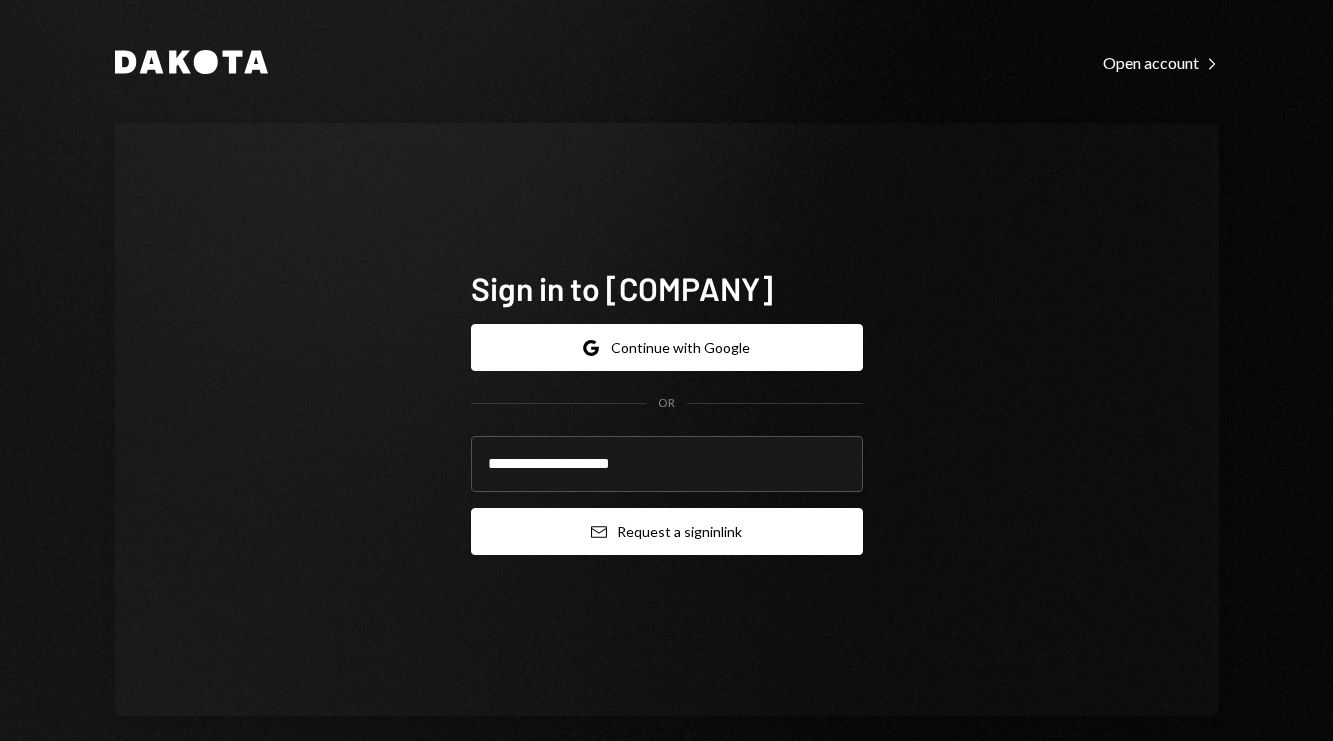 click on "Email Request a sign  in  link" at bounding box center (667, 531) 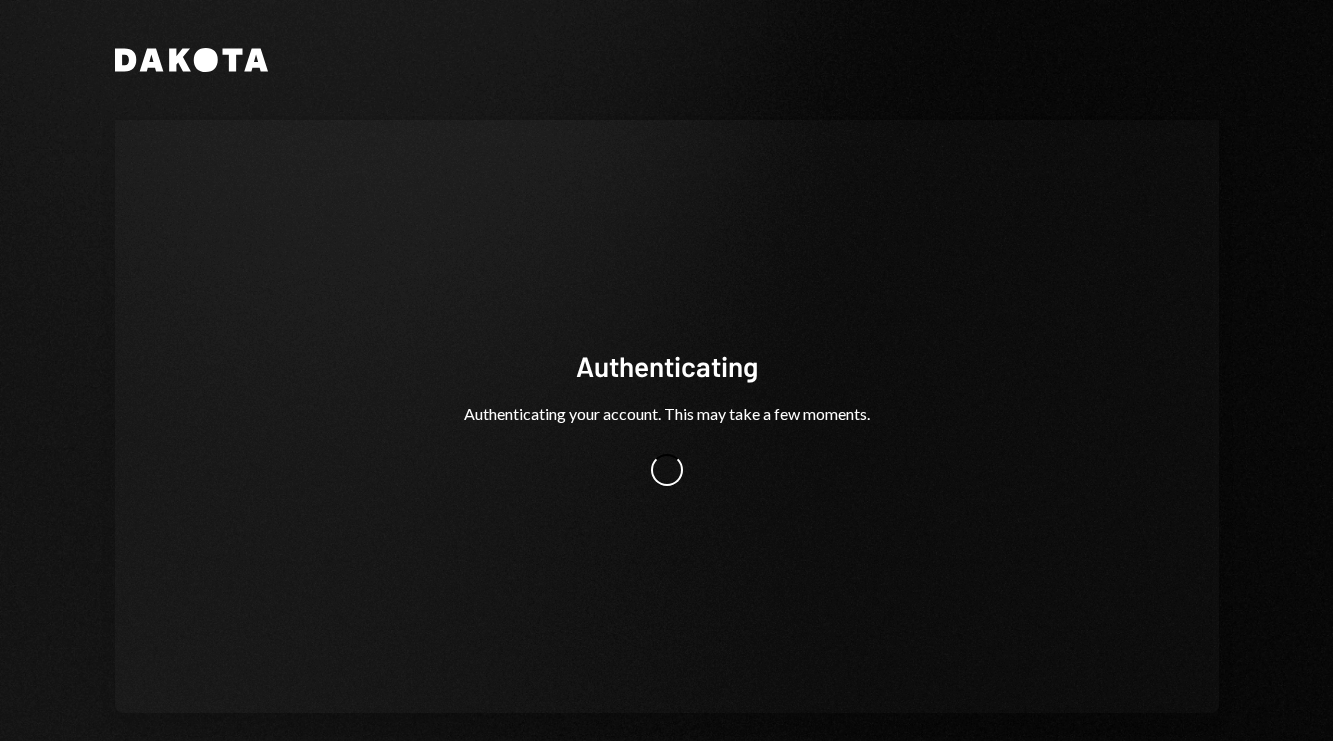 scroll, scrollTop: 0, scrollLeft: 0, axis: both 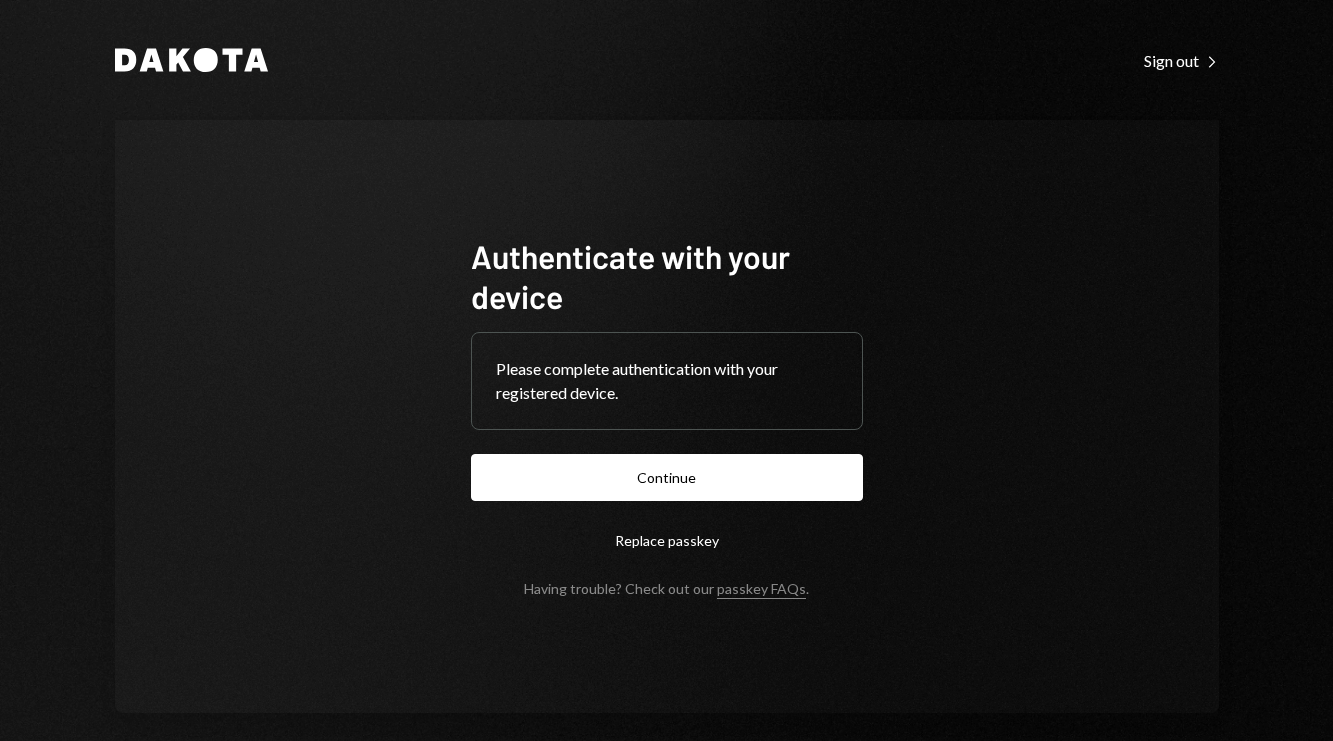 click on "Continue" at bounding box center [667, 477] 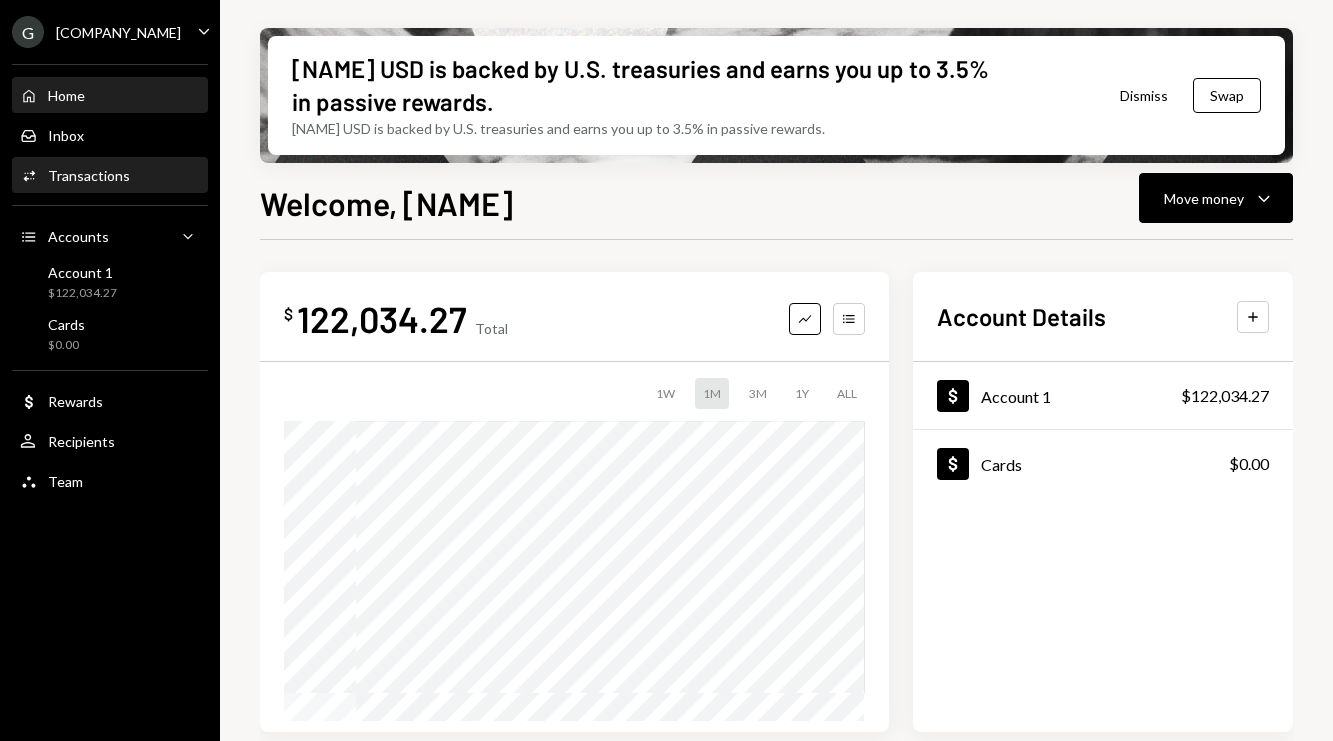 click on "Activities Transactions" at bounding box center [110, 176] 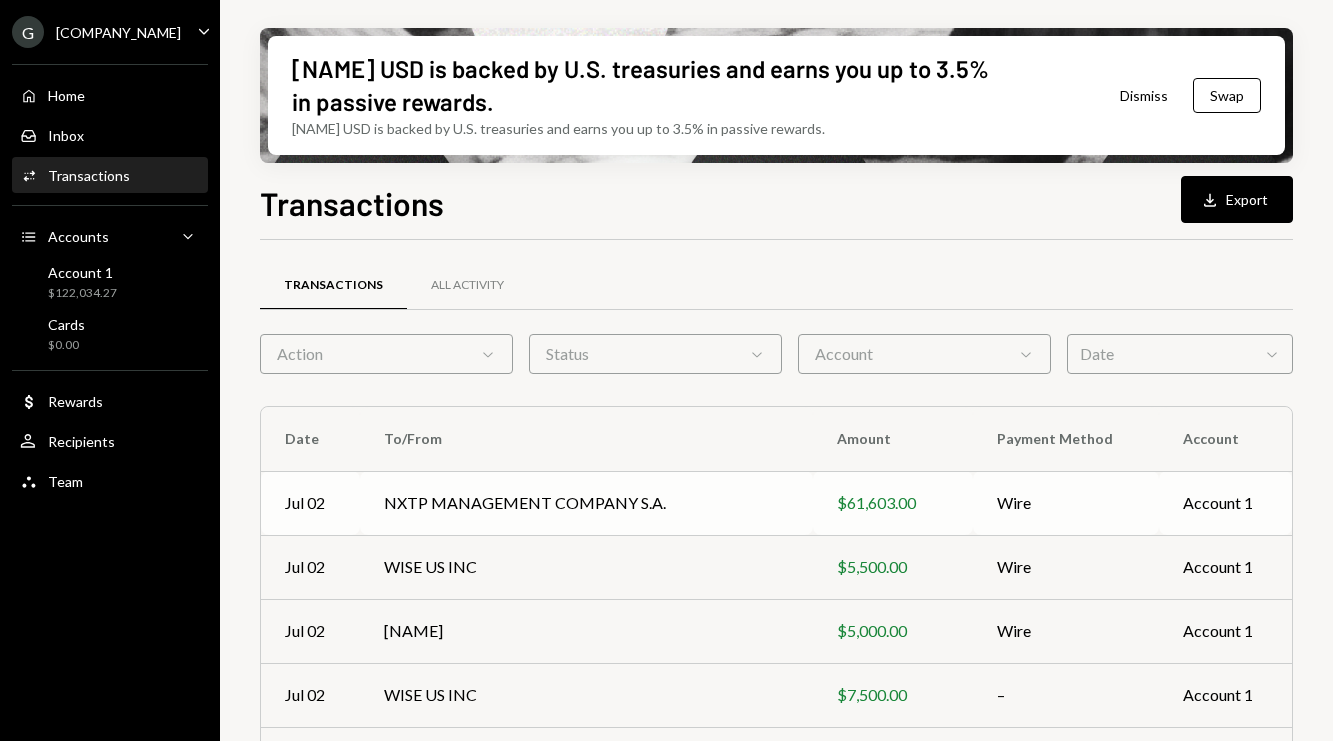 click on "NXTP MANAGEMENT COMPANY S.A." at bounding box center [586, 503] 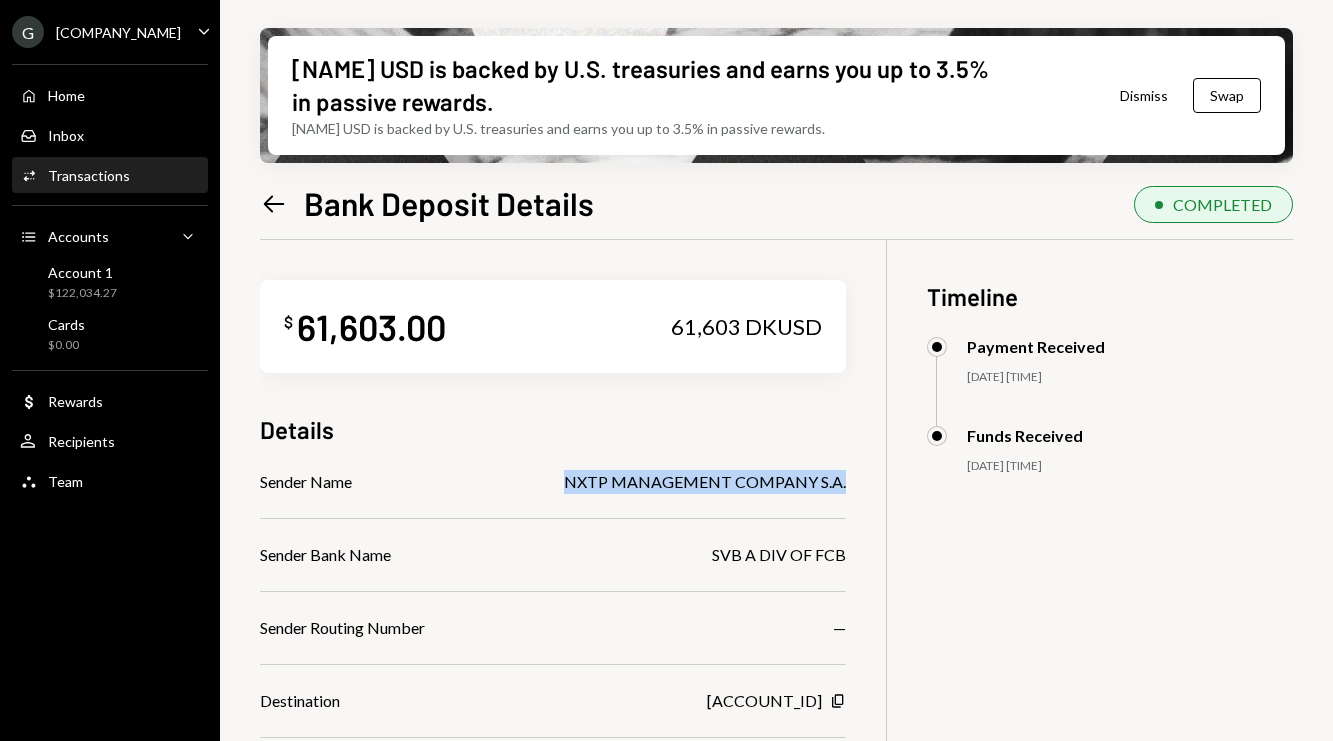 drag, startPoint x: 577, startPoint y: 450, endPoint x: 853, endPoint y: 452, distance: 276.00723 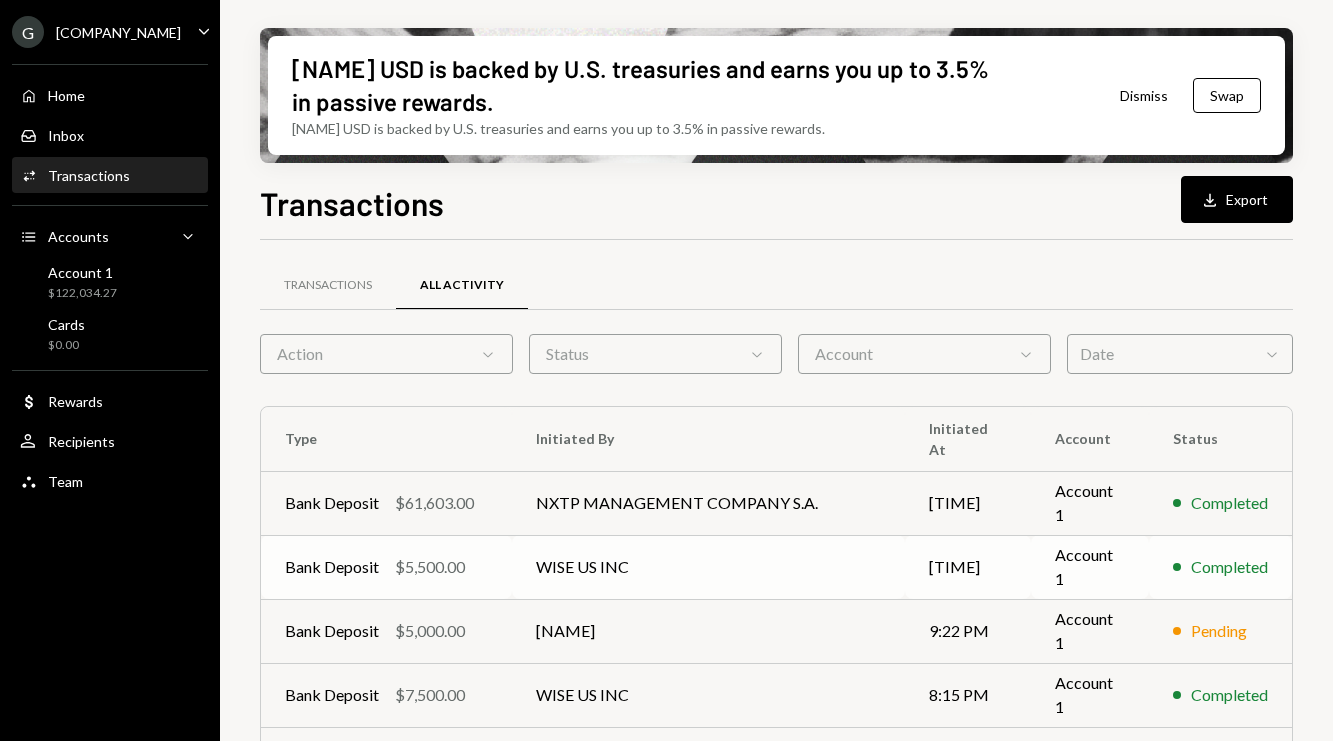 click on "Bank Deposit $5,500.00" at bounding box center [386, 503] 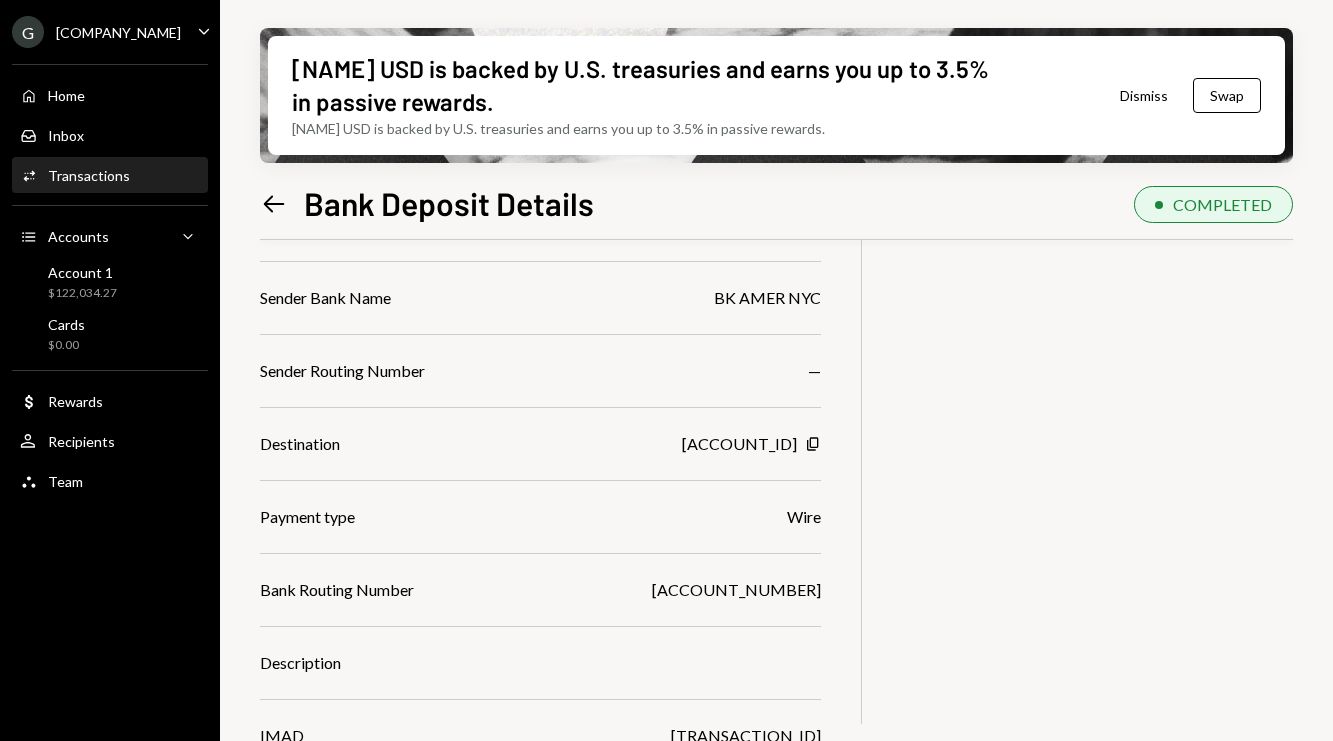 scroll, scrollTop: 0, scrollLeft: 0, axis: both 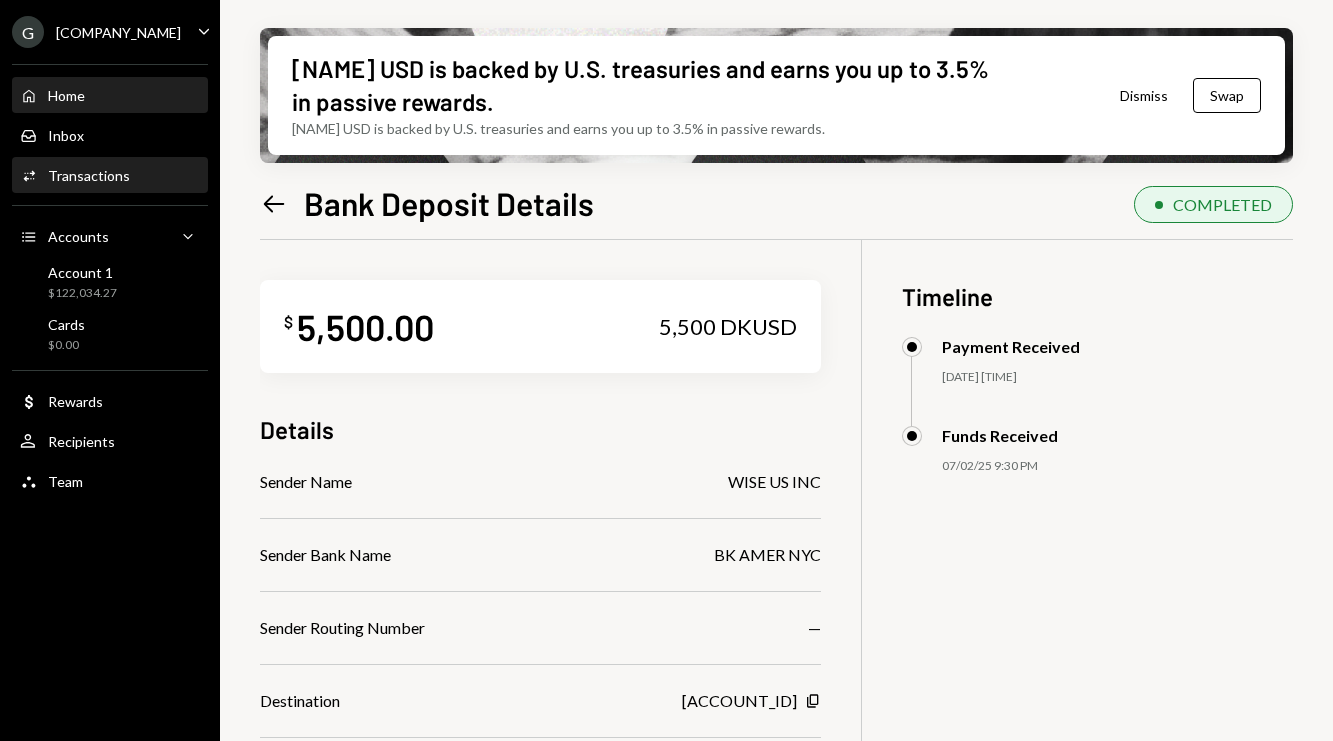 click on "Home" at bounding box center [66, 95] 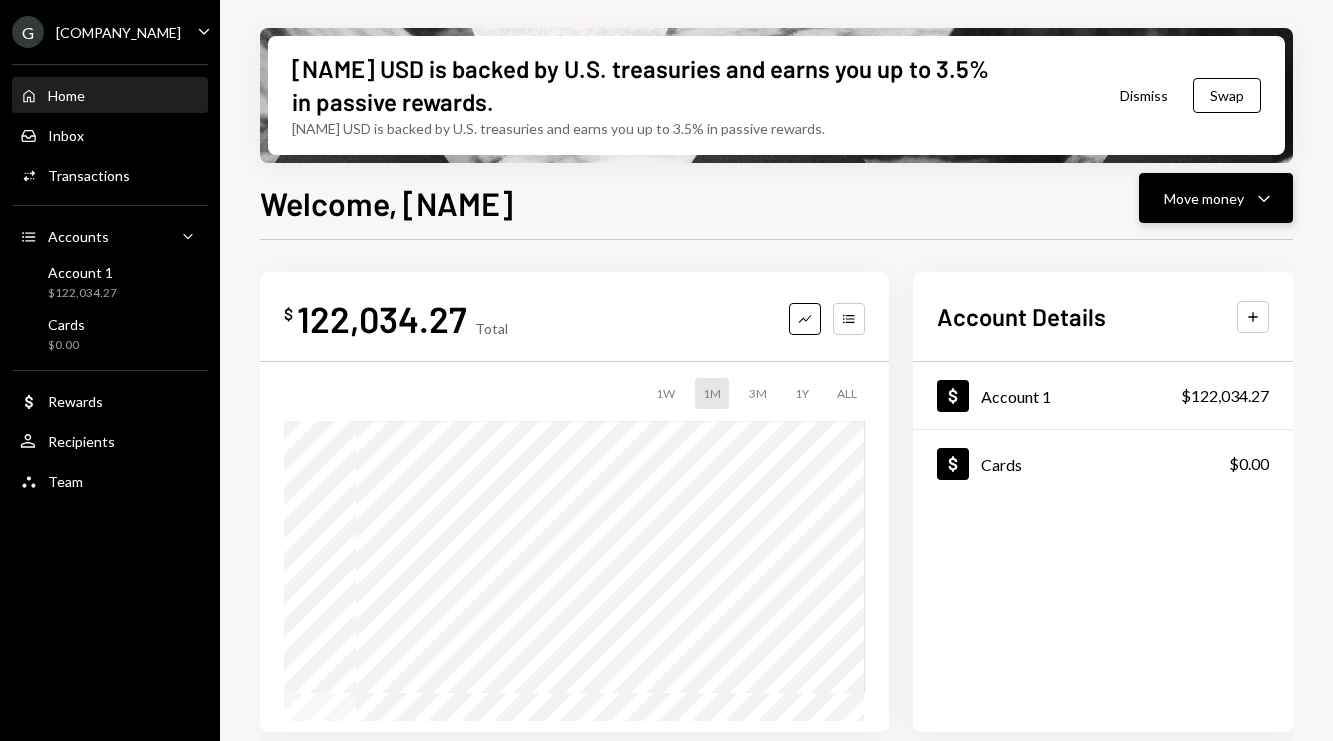 click on "Move money Caret Down" at bounding box center (1216, 198) 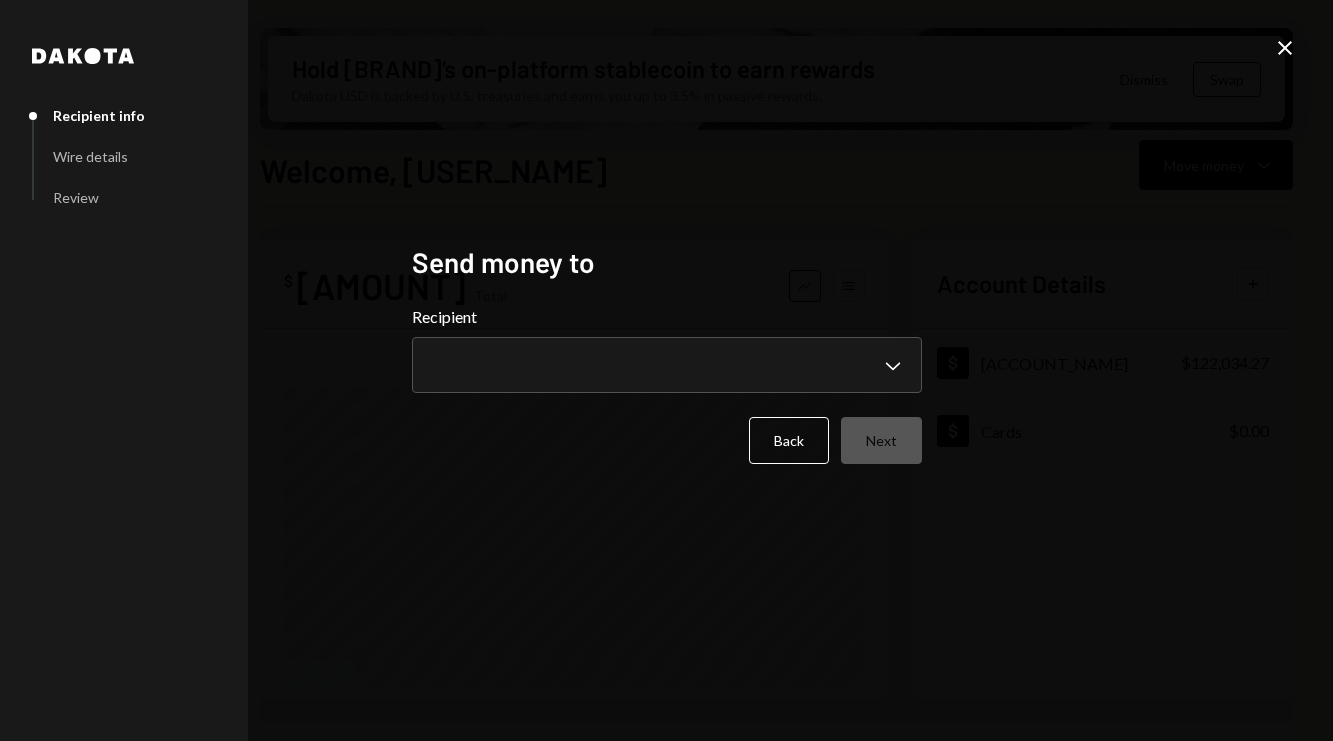 scroll, scrollTop: 0, scrollLeft: 0, axis: both 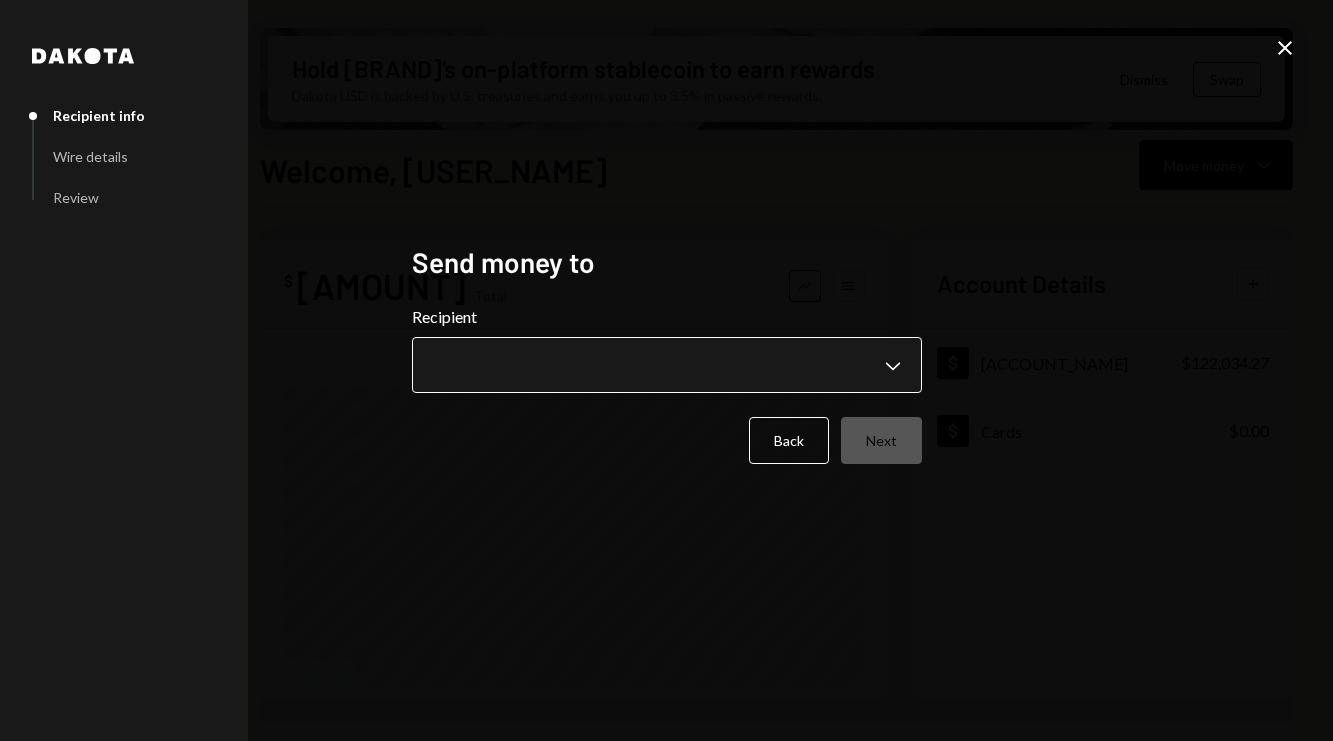 click on "**********" at bounding box center [666, 370] 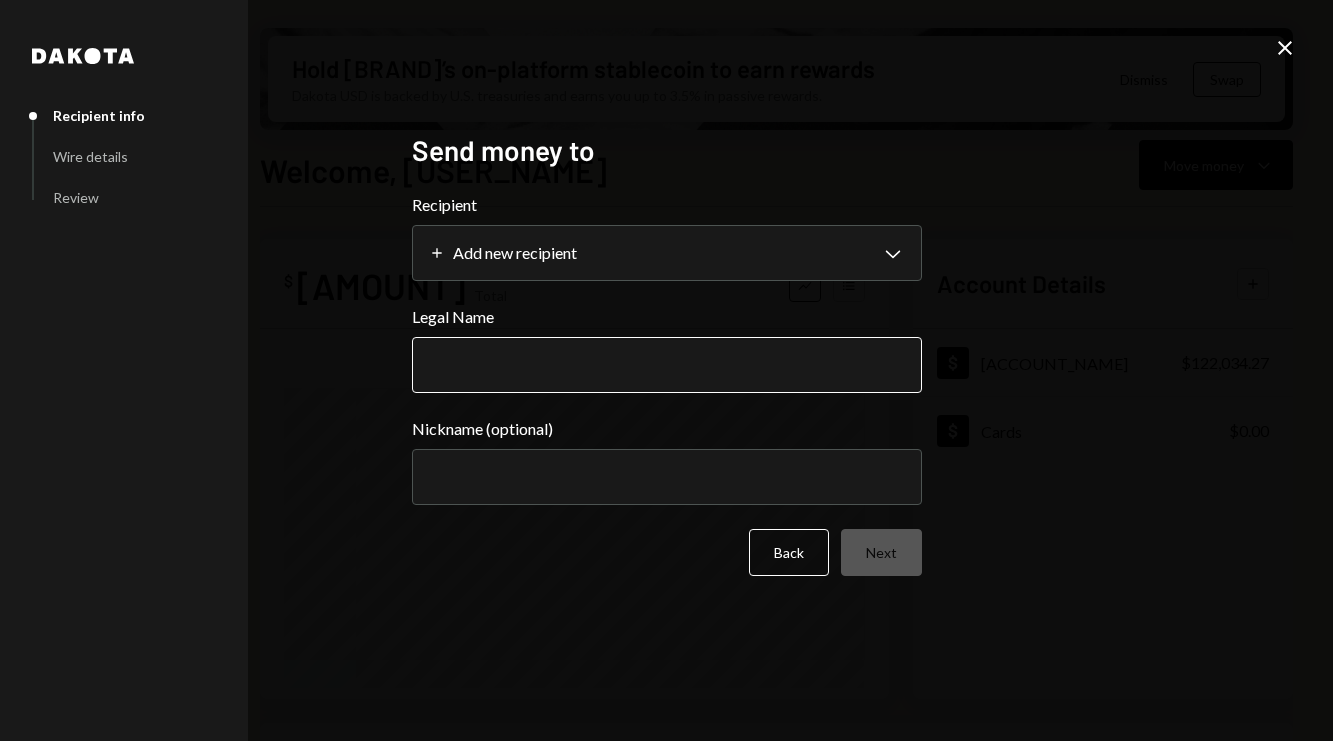click on "Legal Name" at bounding box center [667, 365] 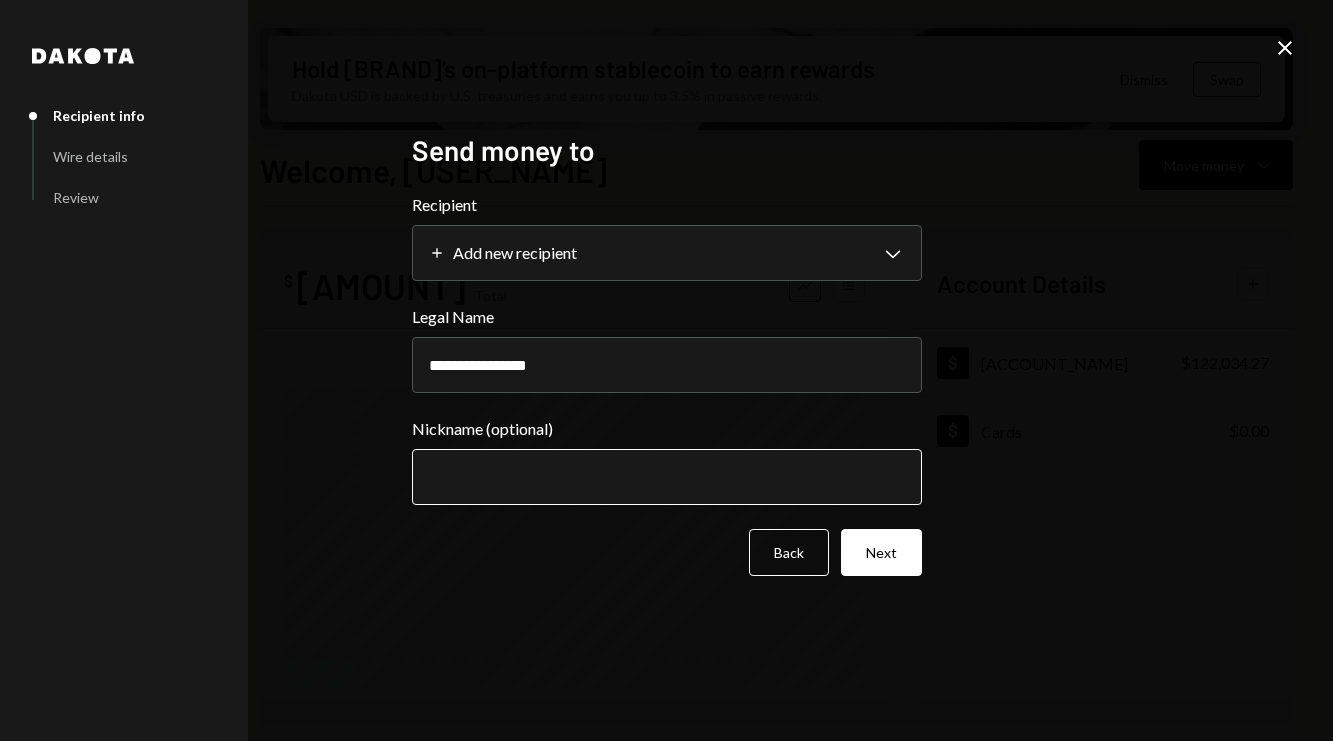 type on "**********" 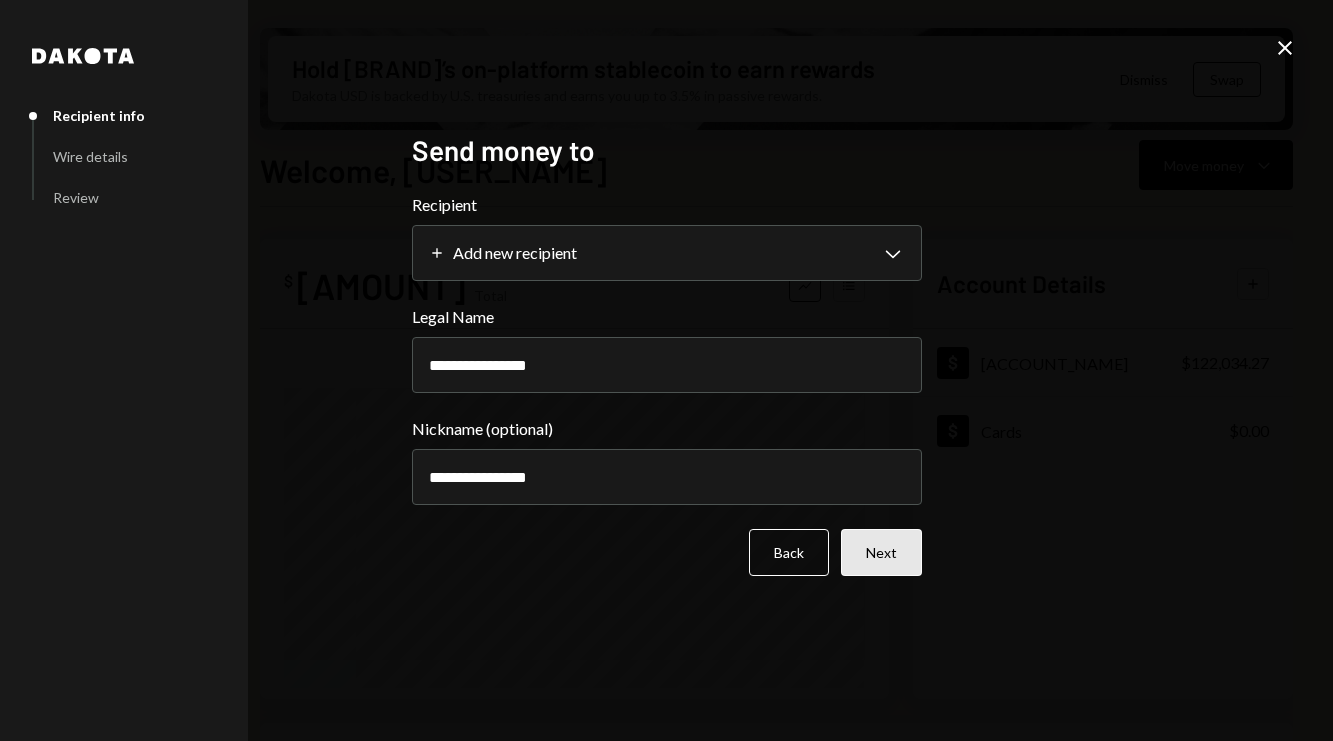 type on "**********" 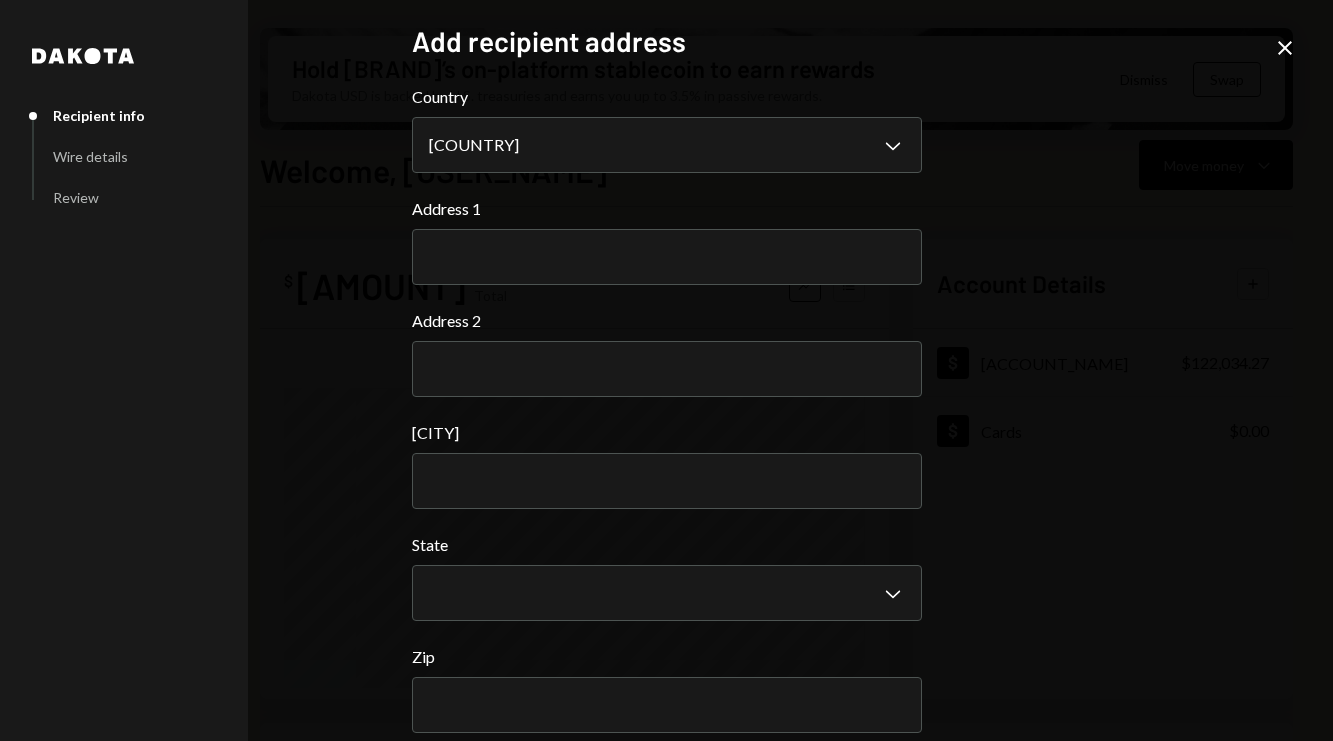 click on "**********" at bounding box center (667, 444) 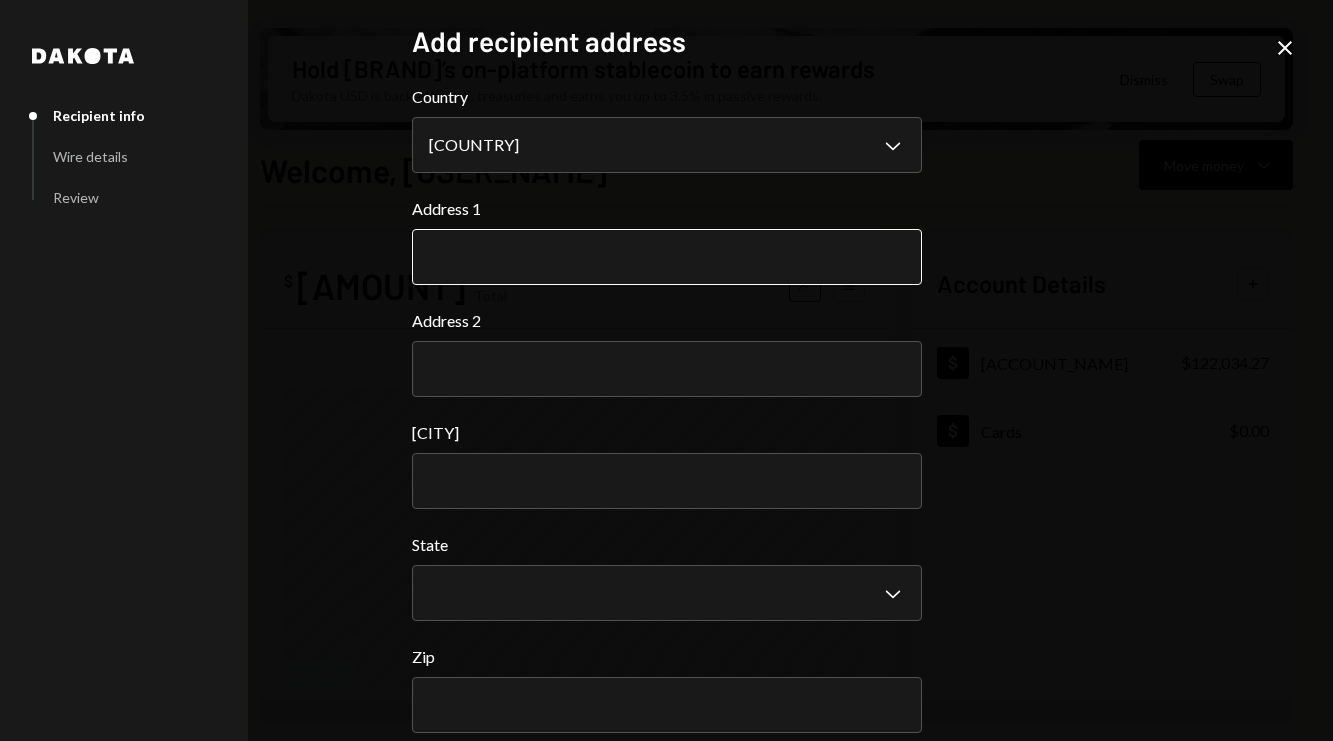 click on "Address 1" at bounding box center [667, 257] 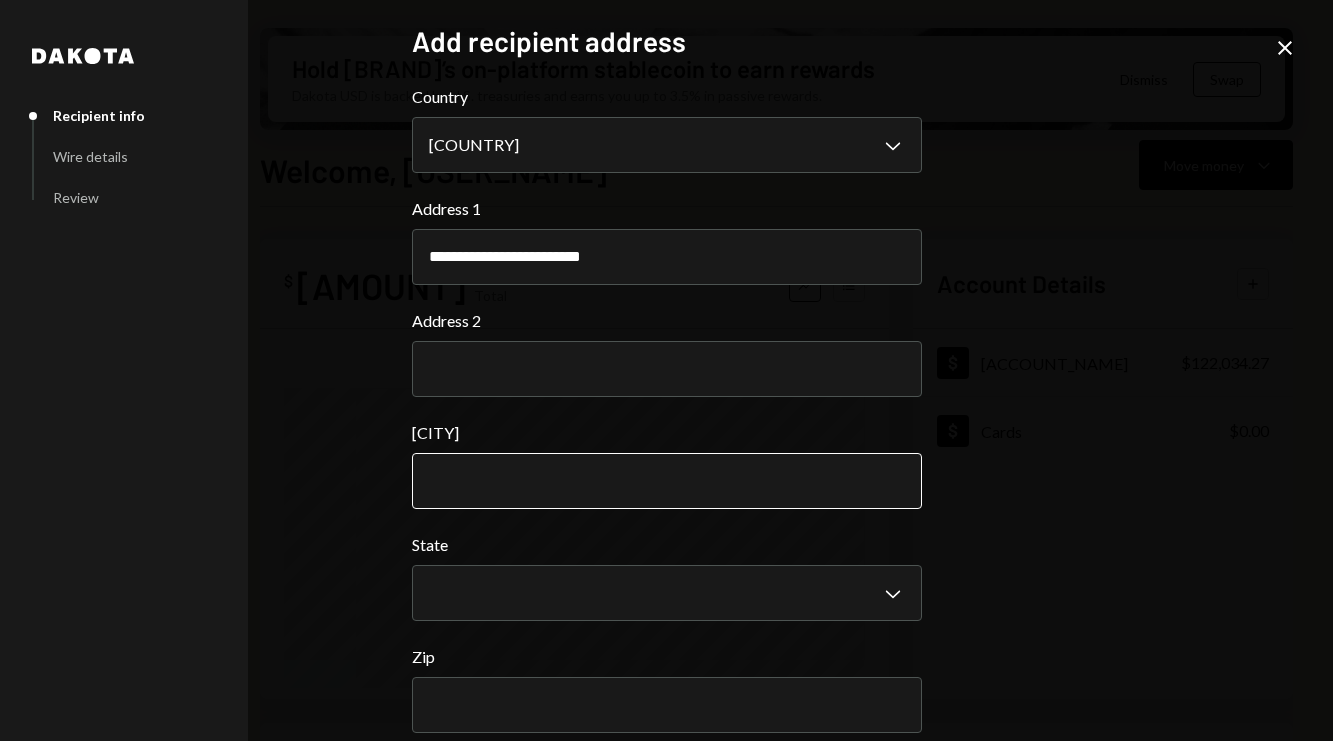 type on "**********" 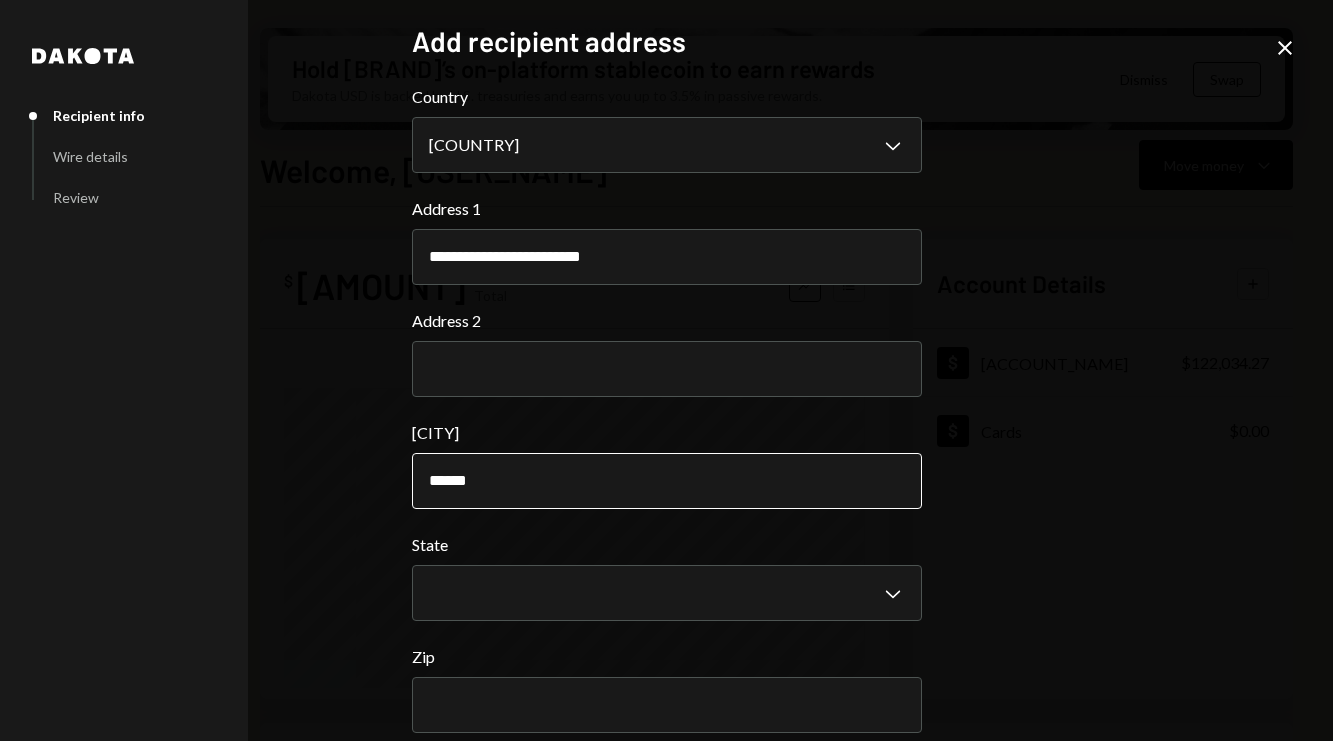 type on "******" 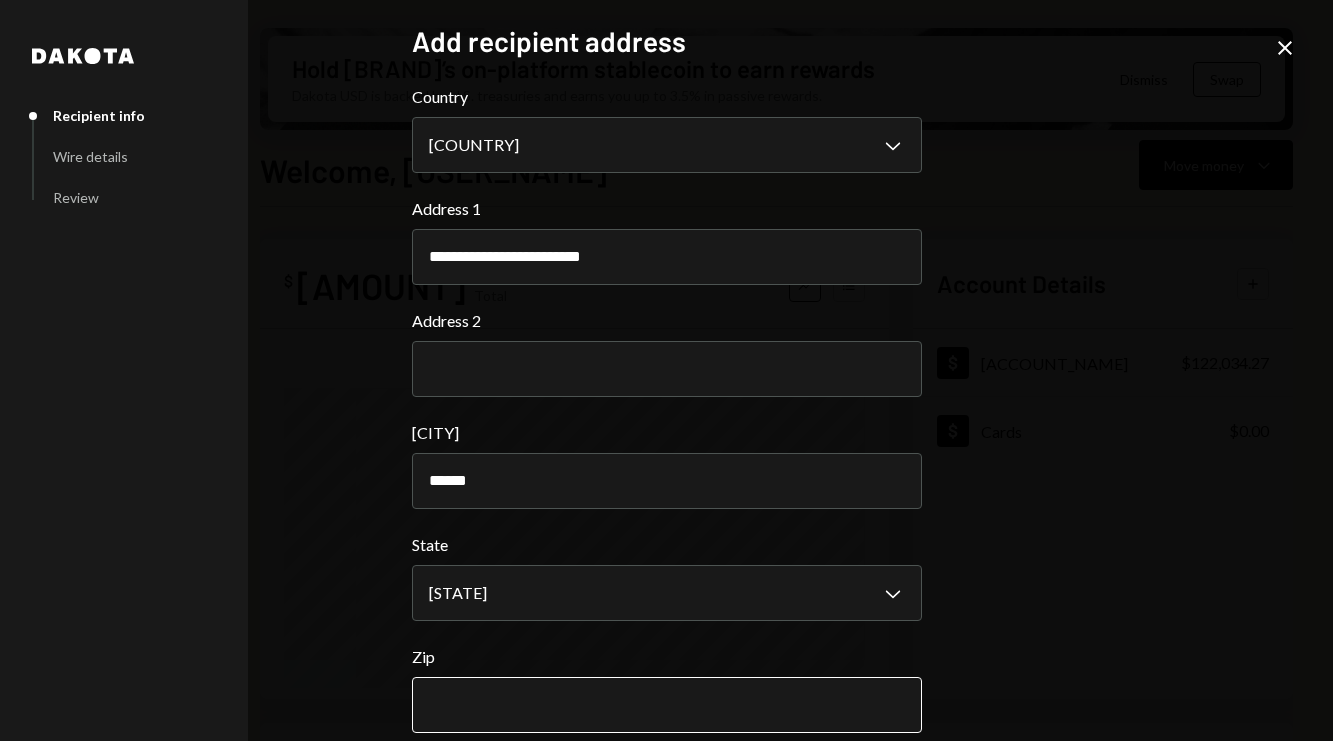 click on "Zip" at bounding box center [667, 705] 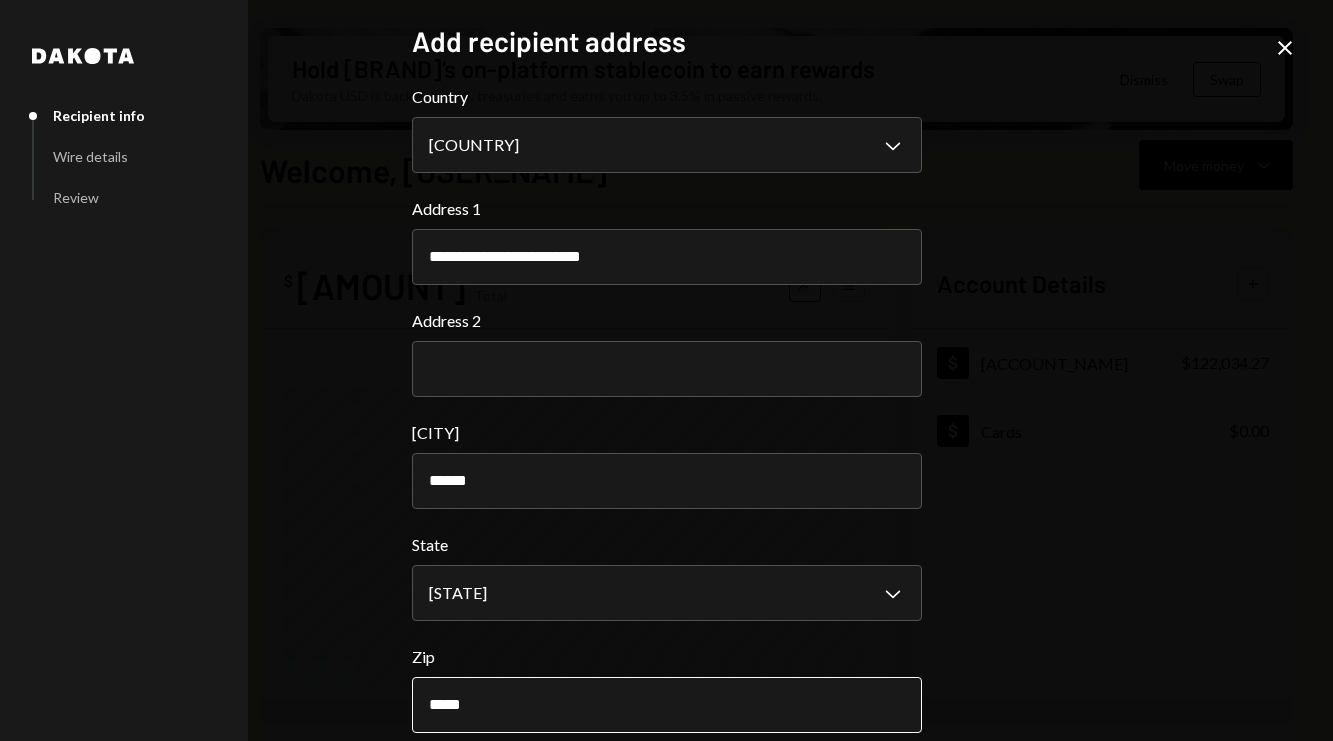 scroll, scrollTop: 94, scrollLeft: 0, axis: vertical 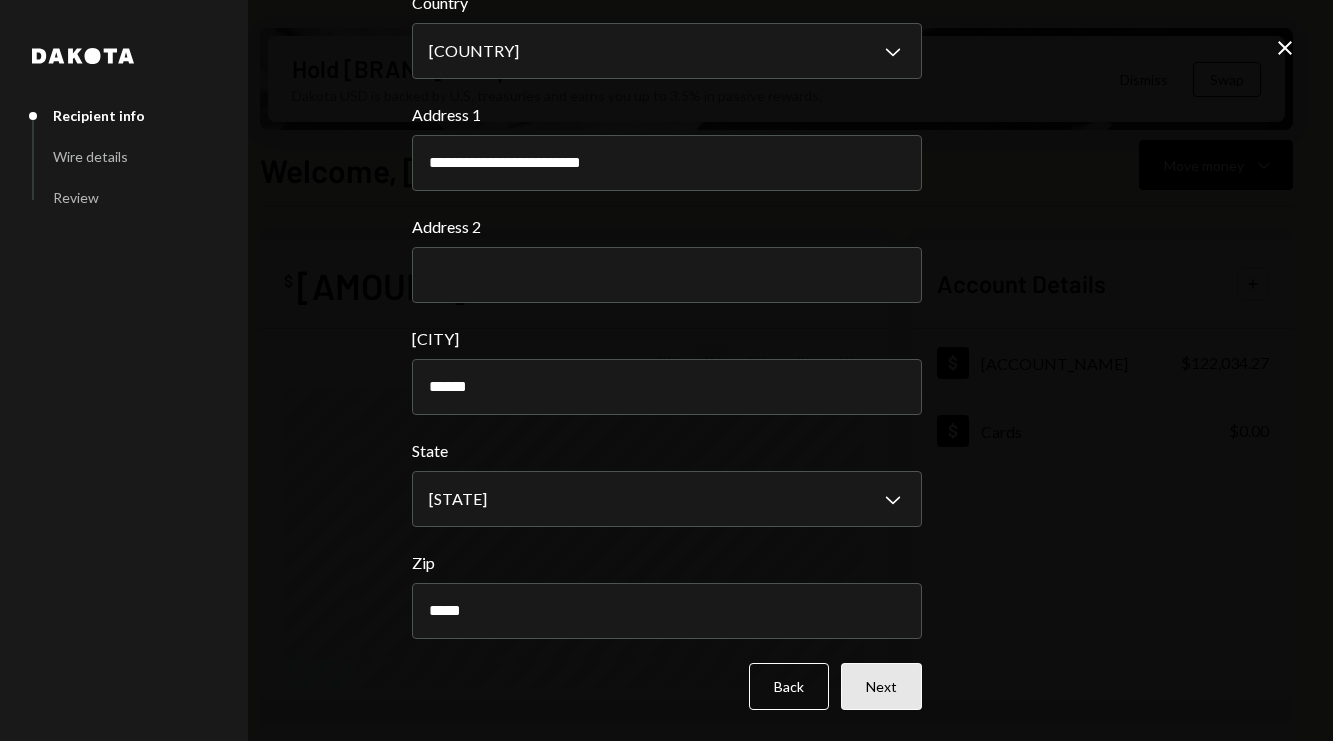 type on "*****" 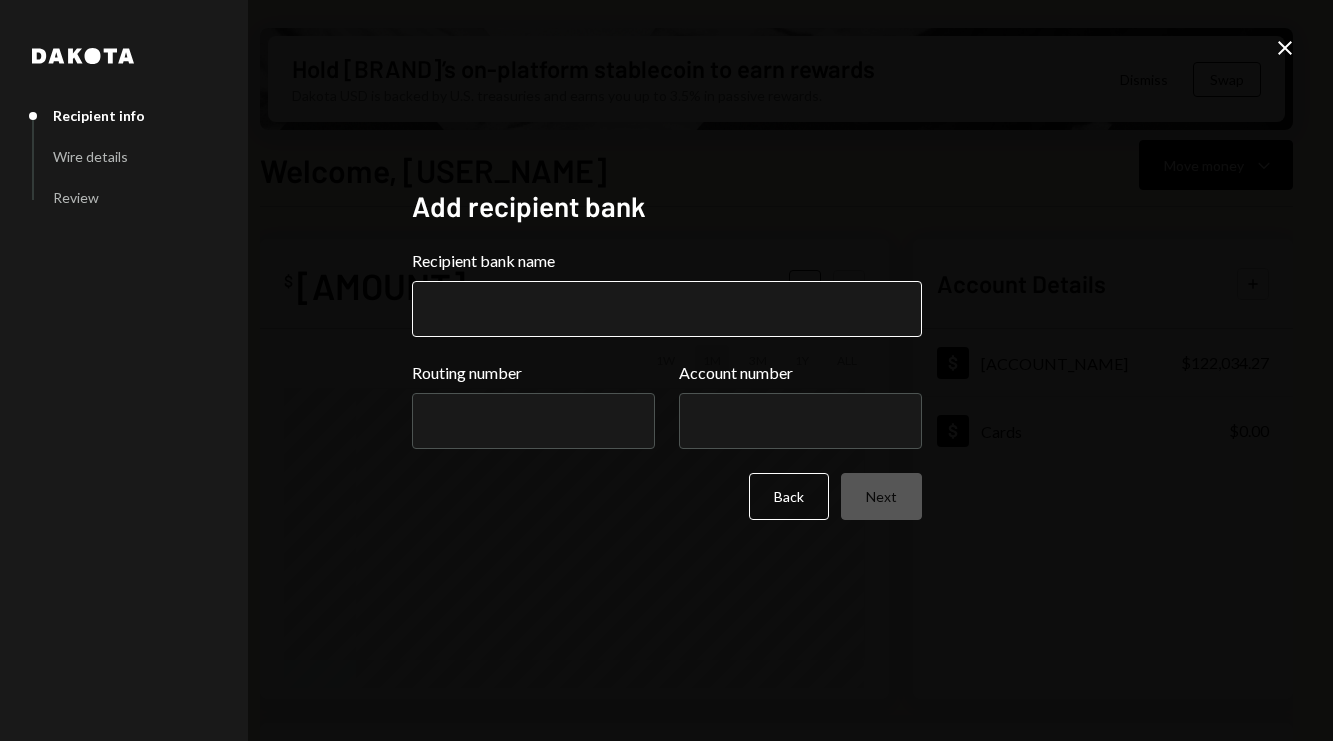 click on "Recipient bank name" at bounding box center (667, 309) 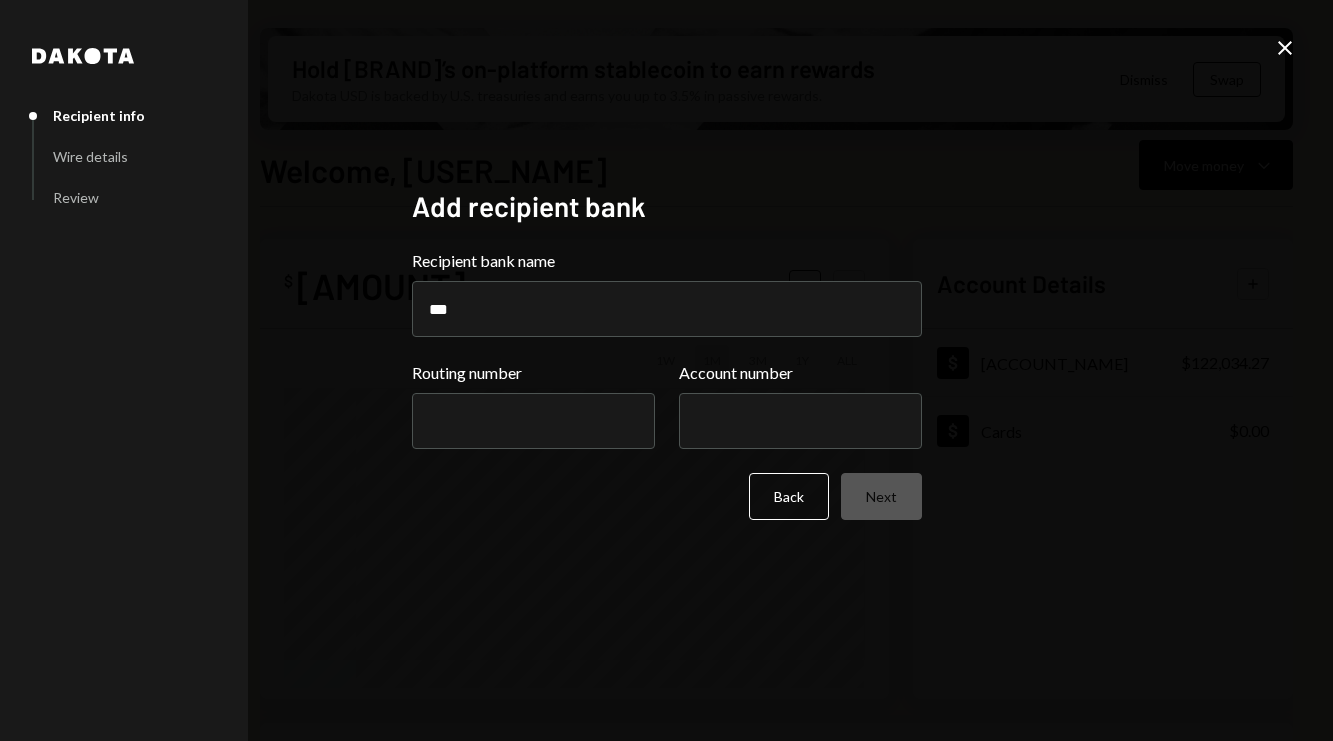 type on "**********" 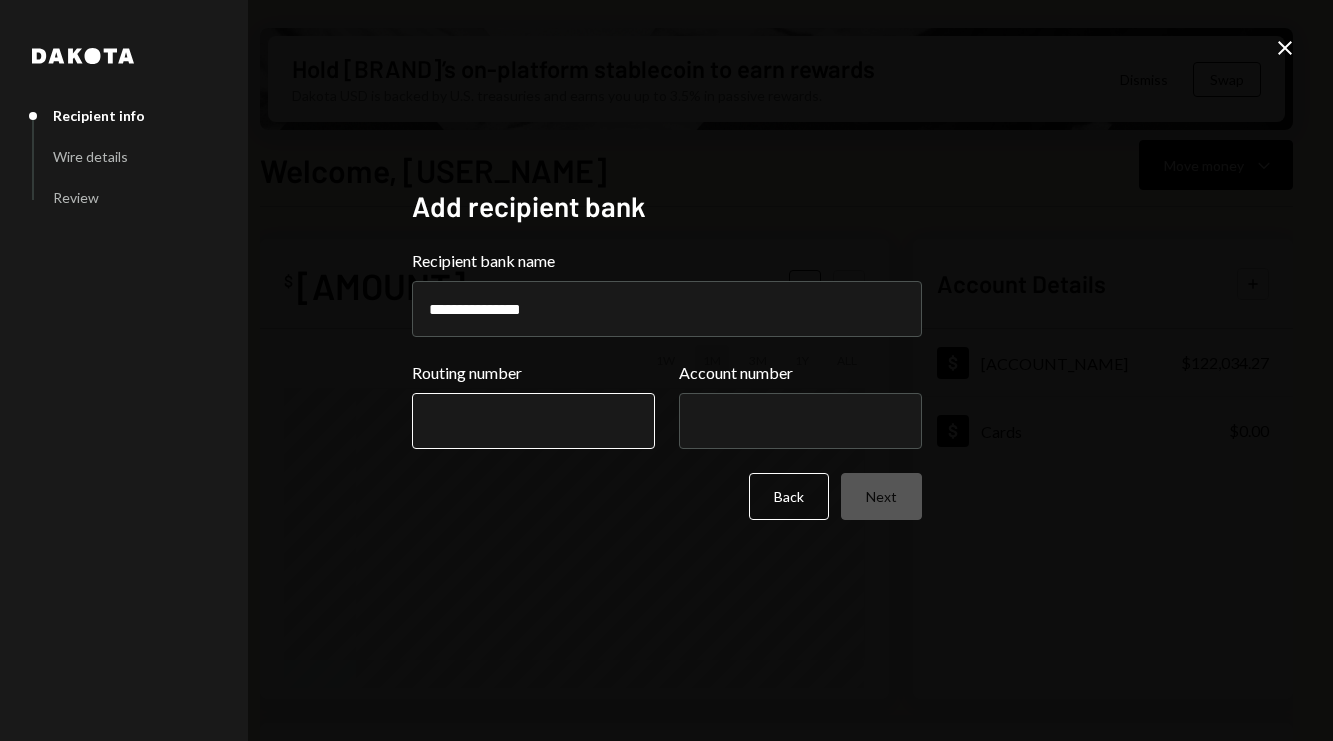 click on "Routing number" at bounding box center (533, 421) 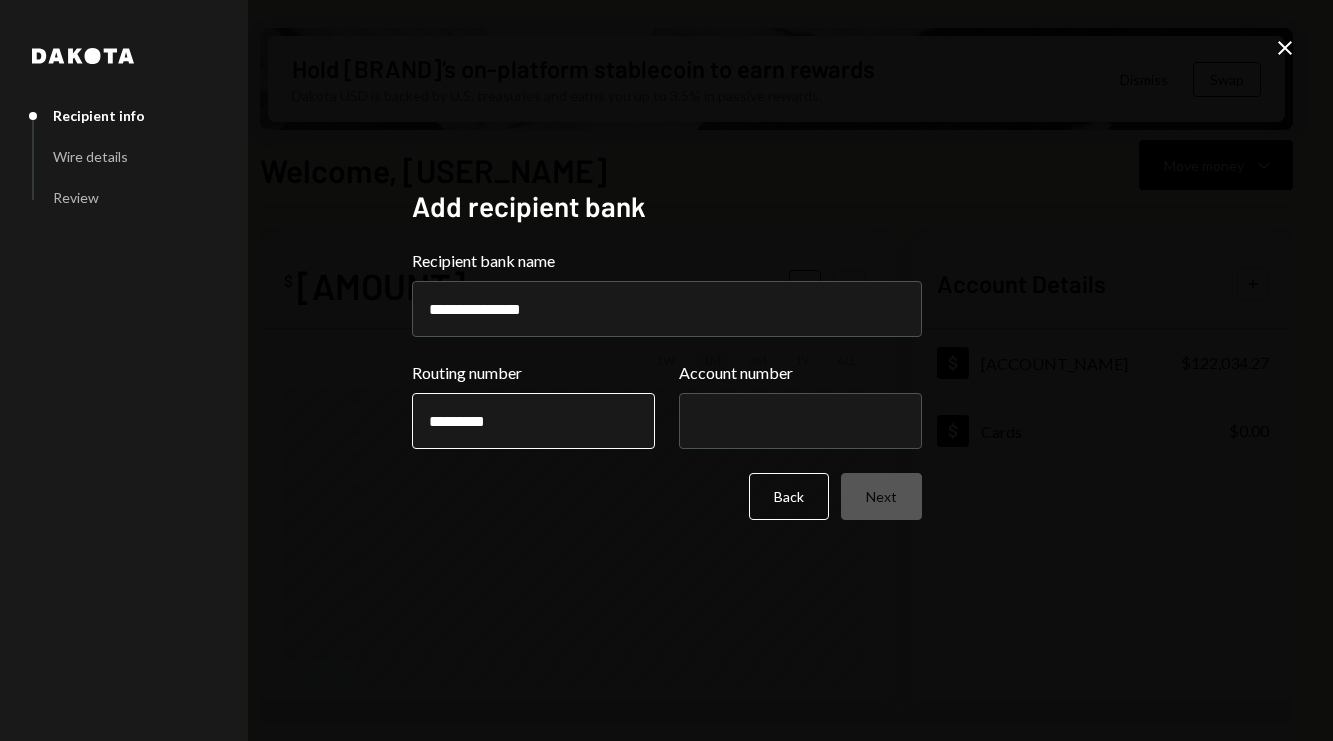 type on "*********" 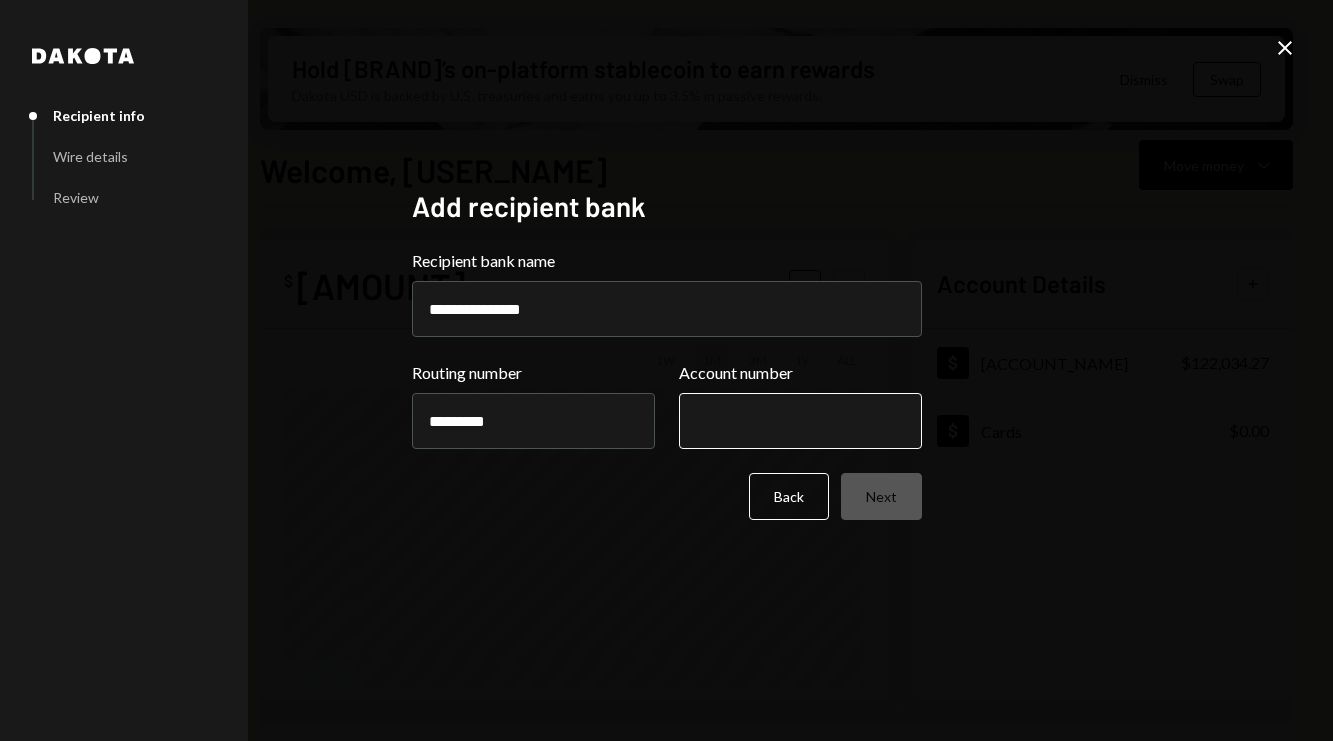 click on "Account number" at bounding box center (800, 421) 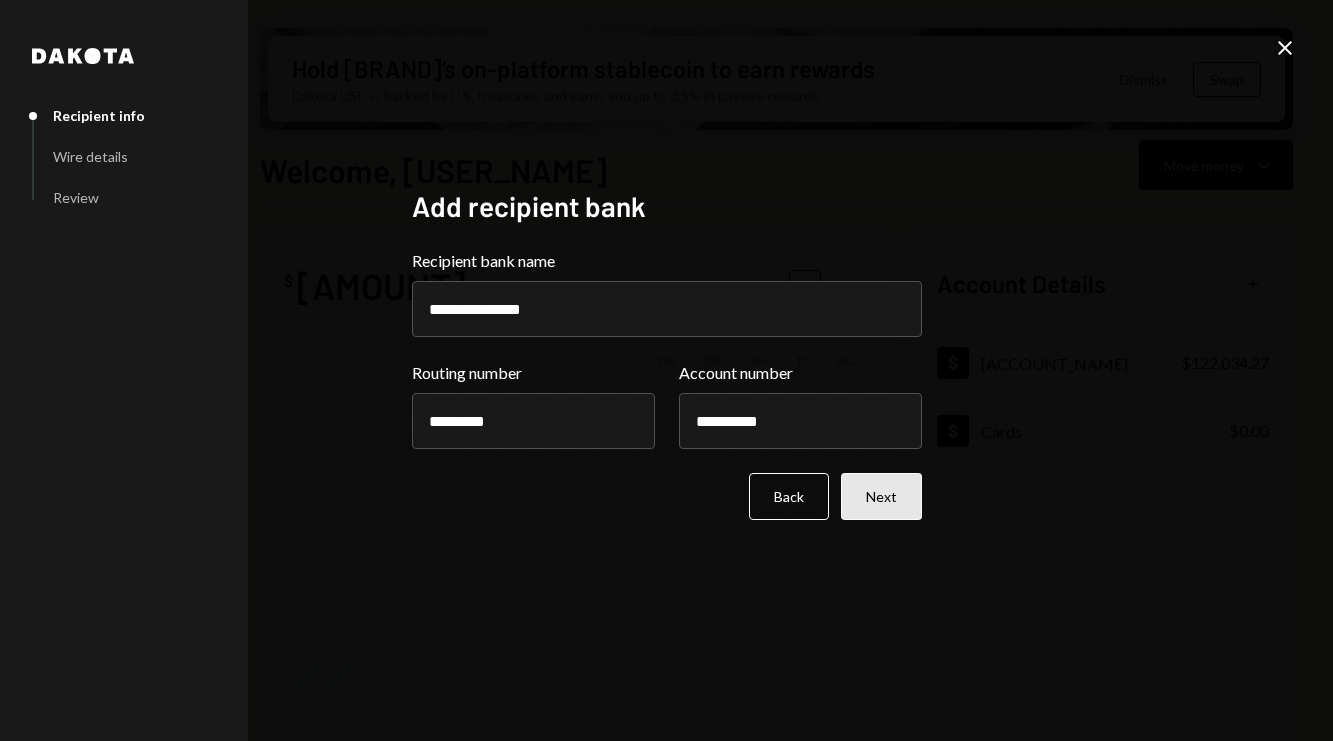 type on "**********" 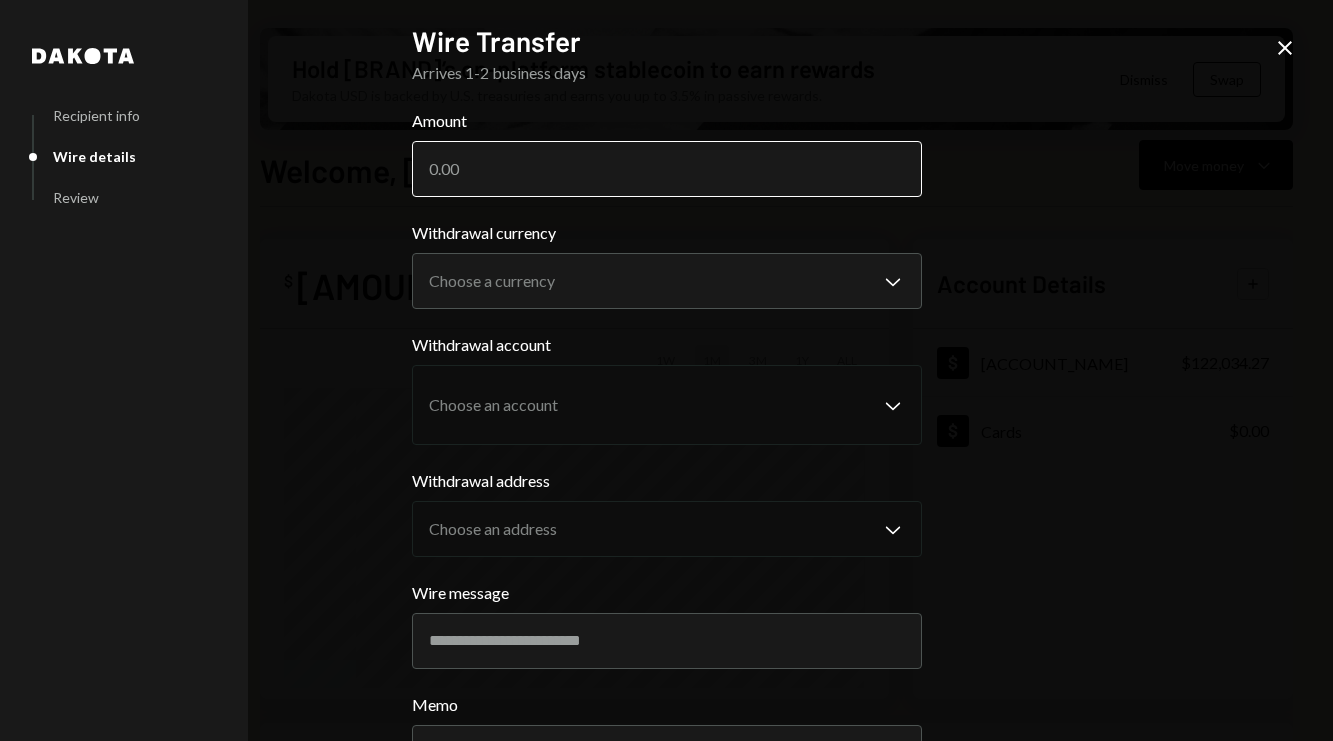 click on "Amount" at bounding box center [667, 169] 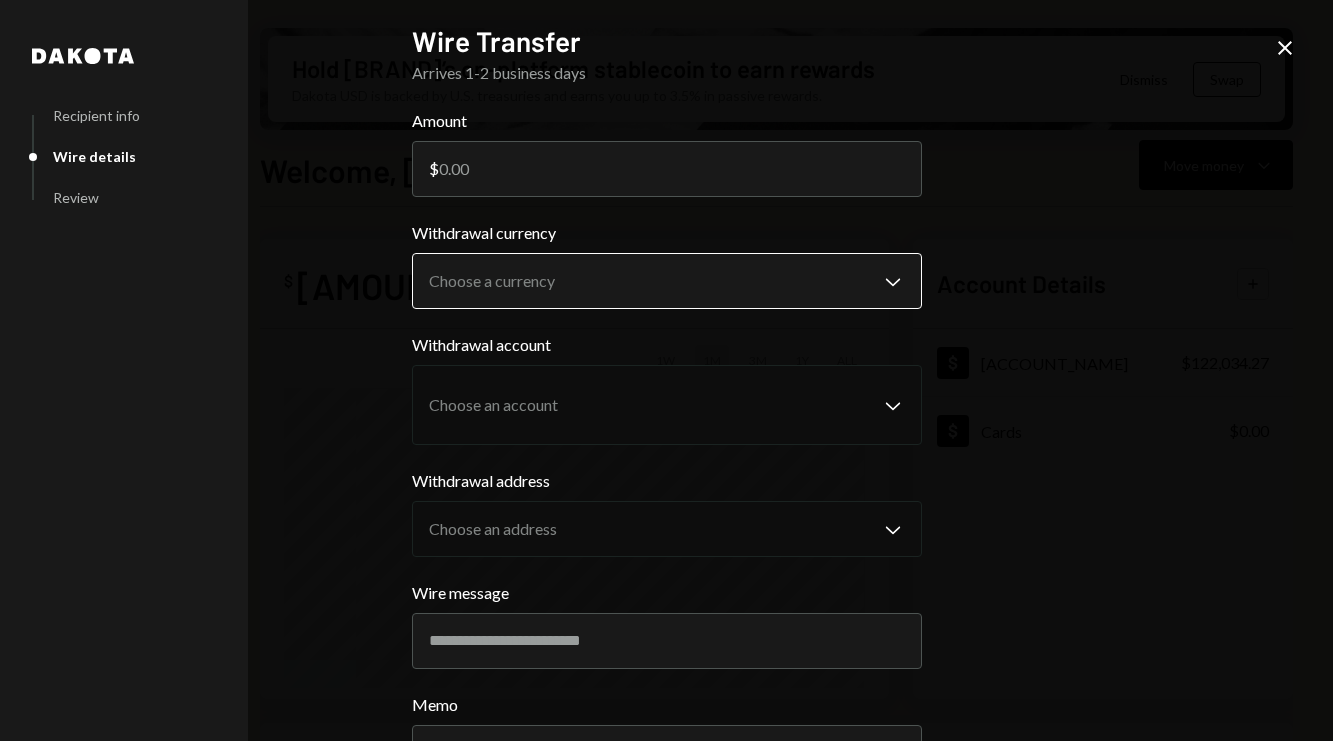 type on "[NUMBER]" 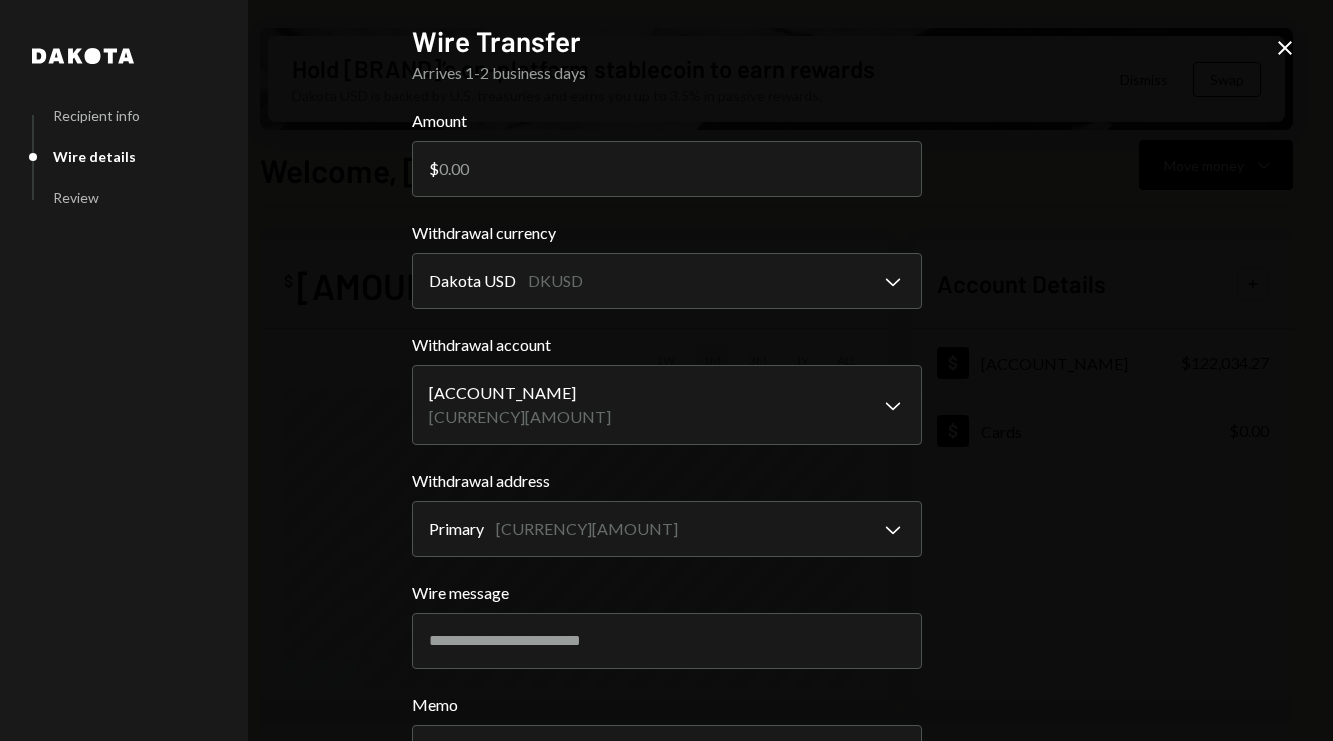 scroll, scrollTop: 166, scrollLeft: 0, axis: vertical 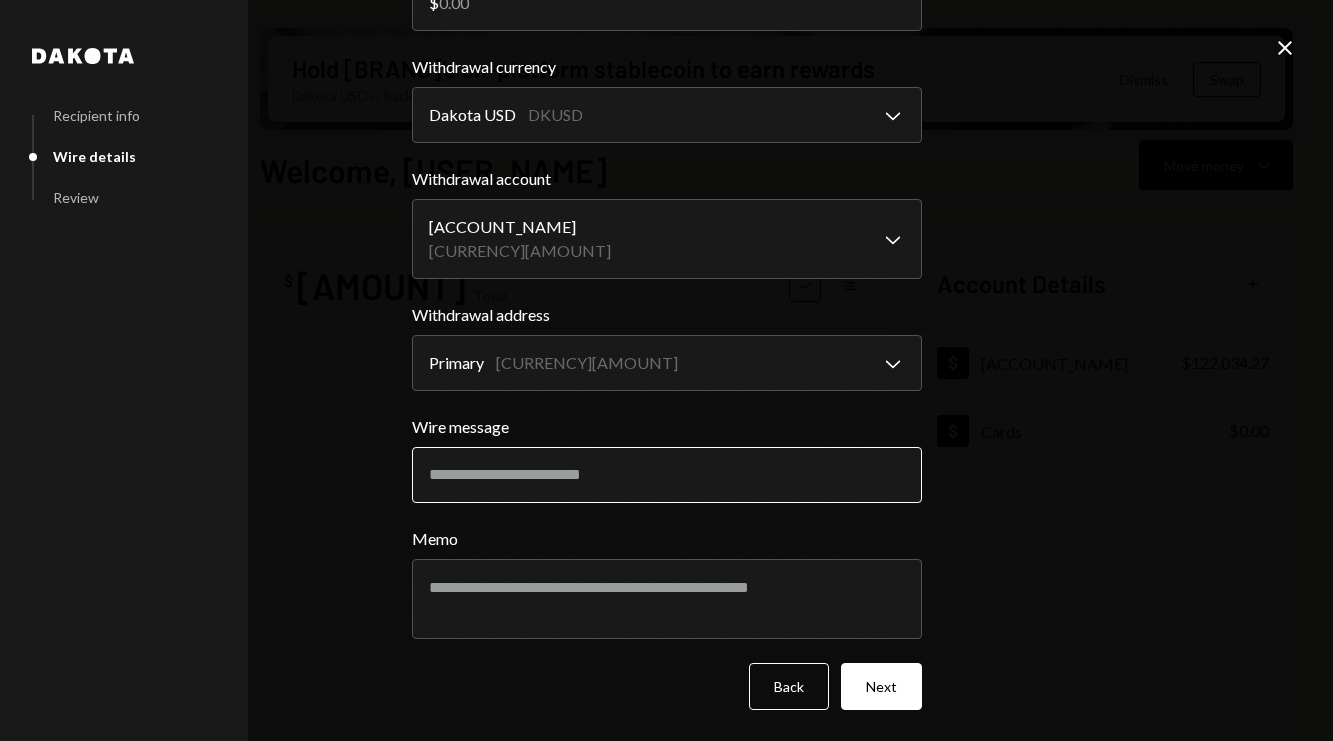 click on "Wire message" at bounding box center [667, 475] 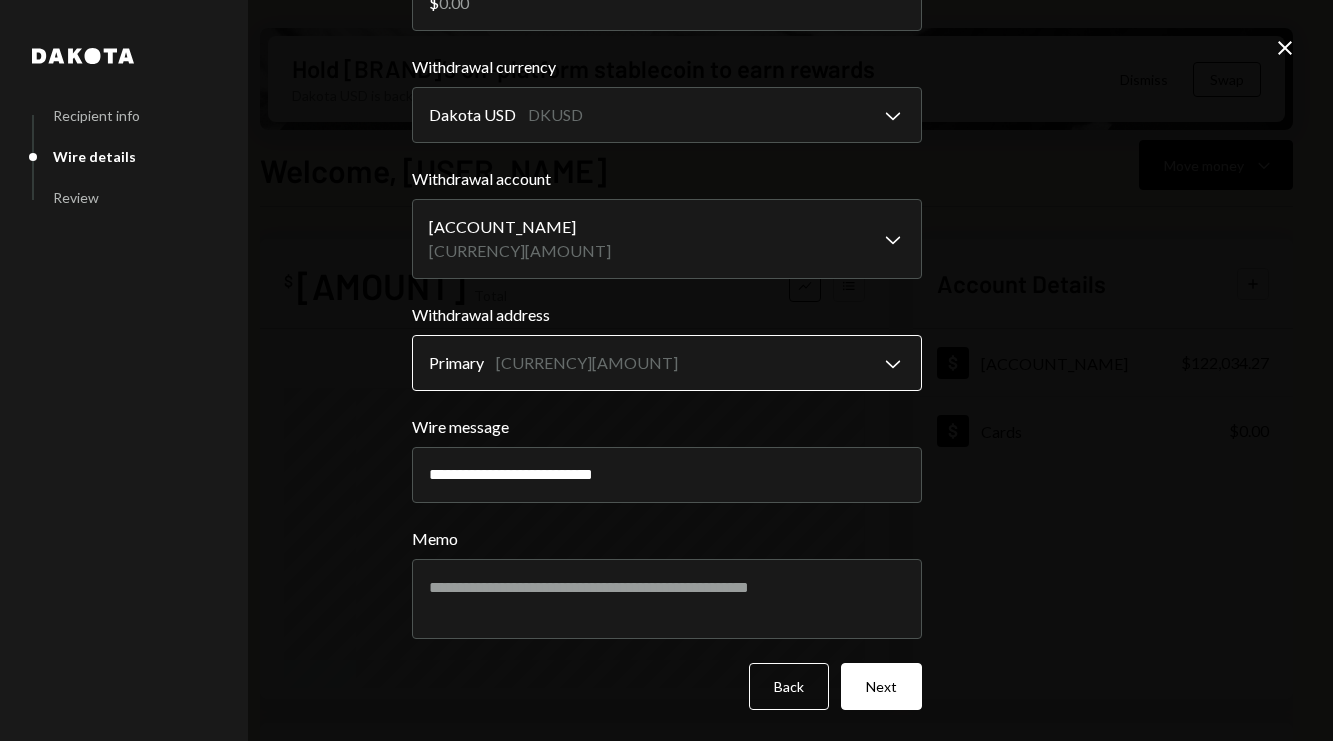 paste on "**********" 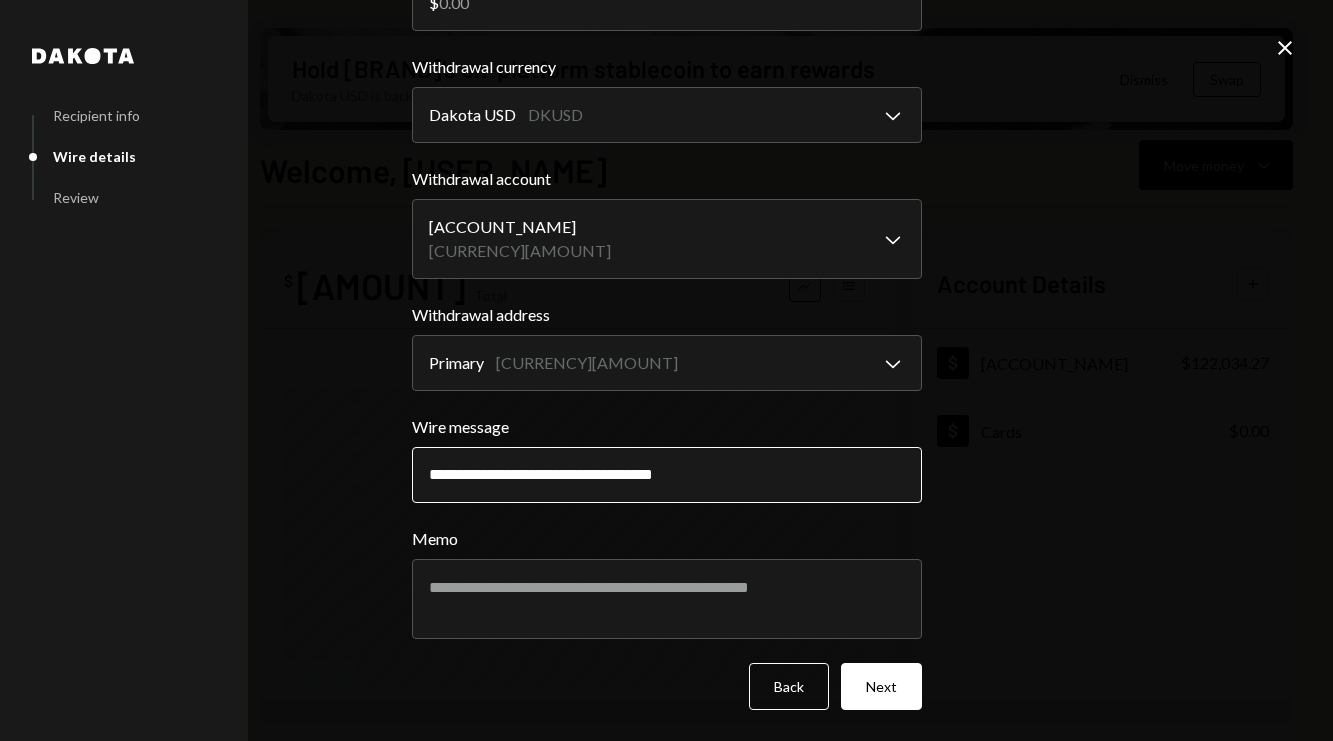 paste on "**********" 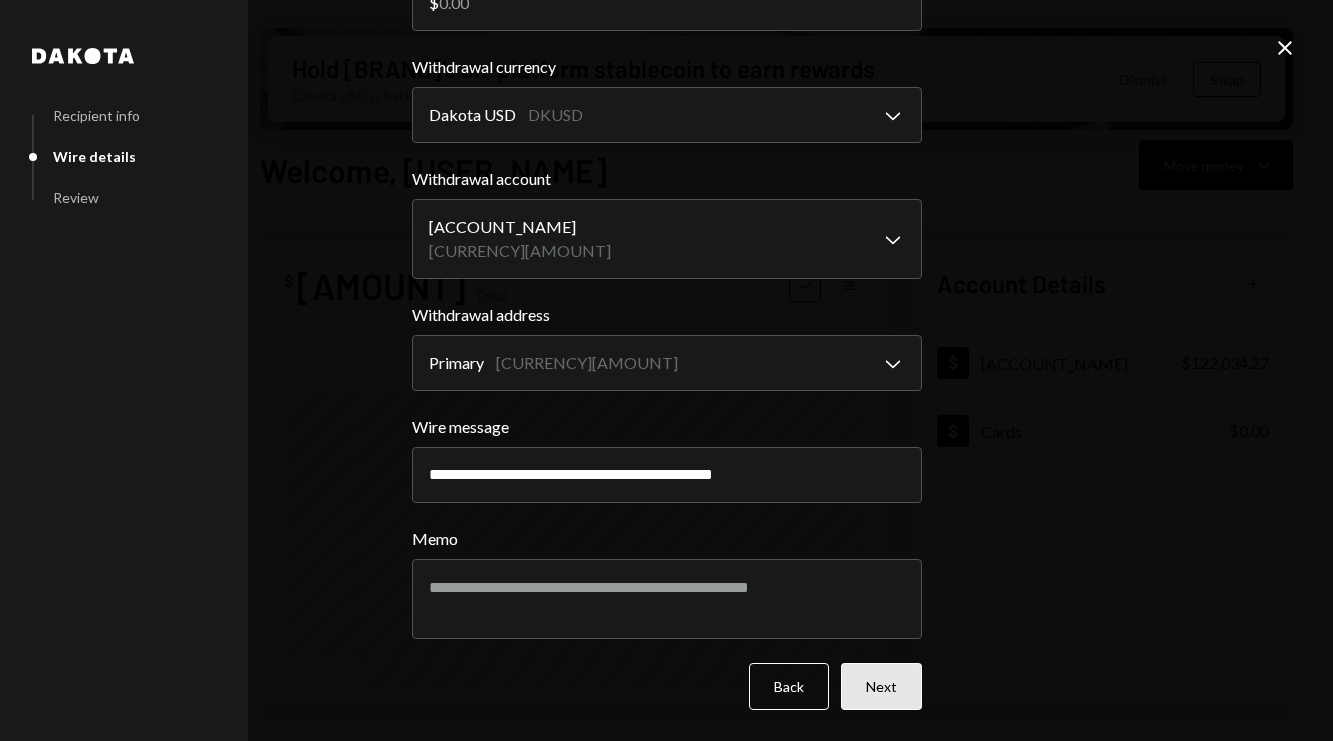 type on "**********" 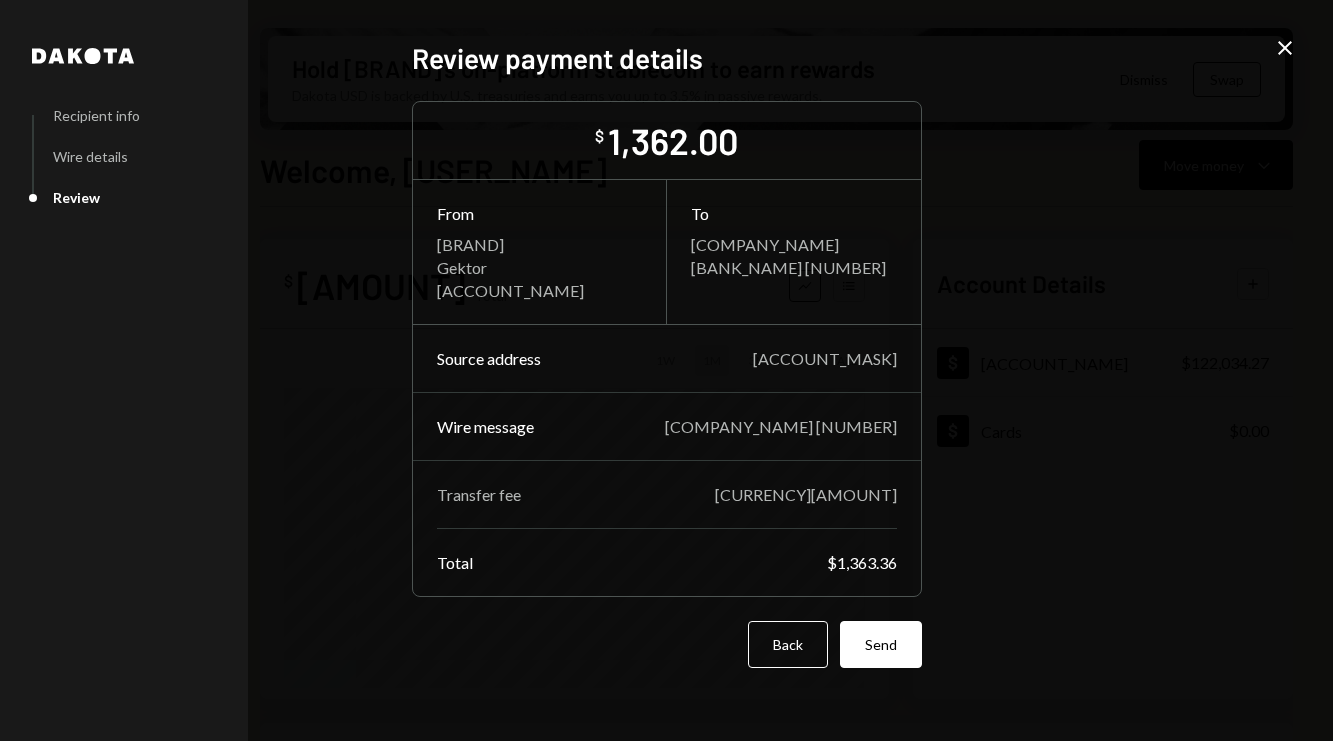 scroll, scrollTop: 0, scrollLeft: 0, axis: both 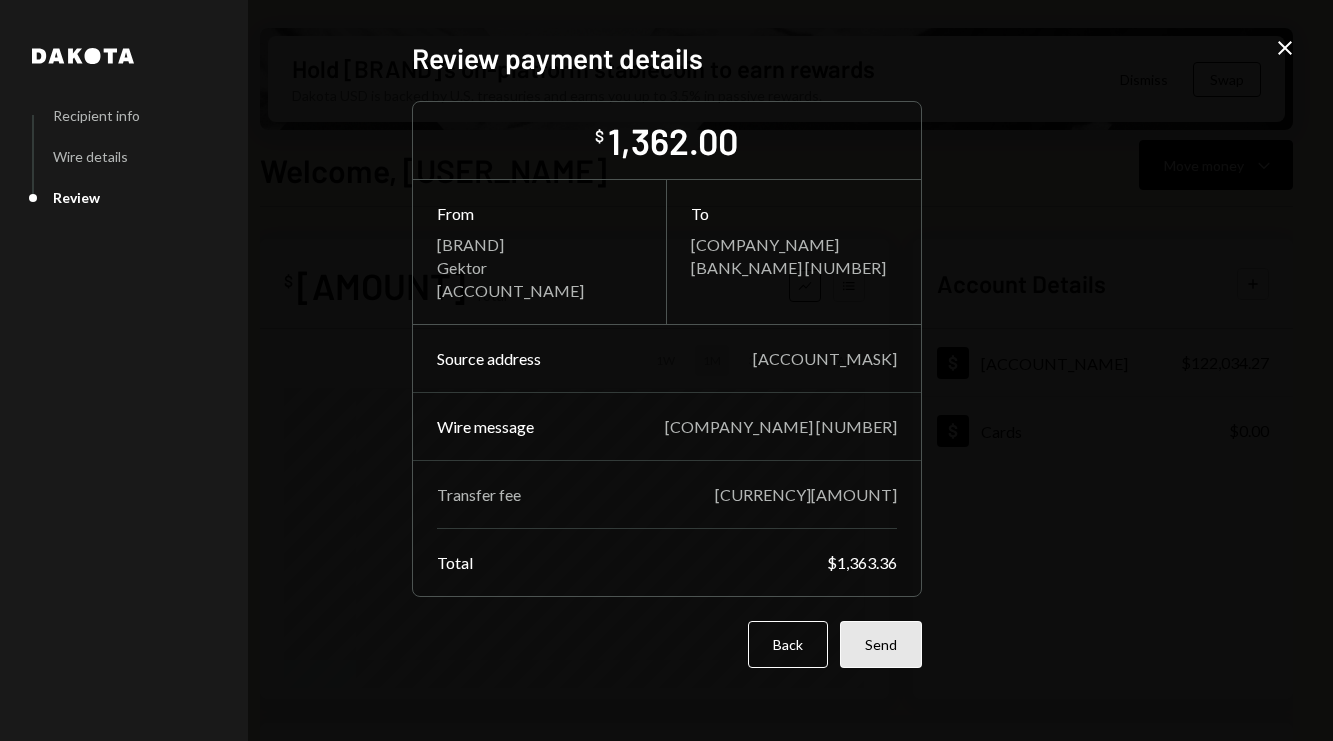 click on "Send" at bounding box center (881, 644) 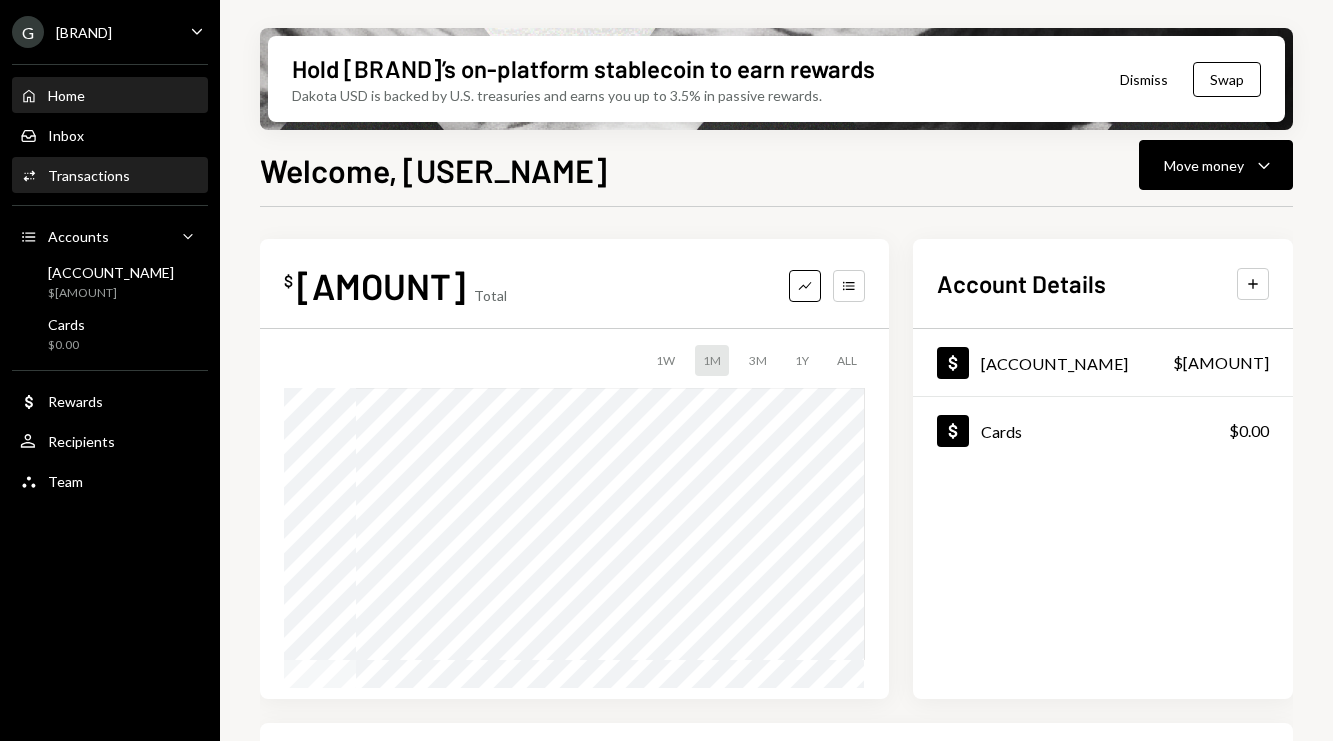 click on "Activities Transactions" at bounding box center [110, 176] 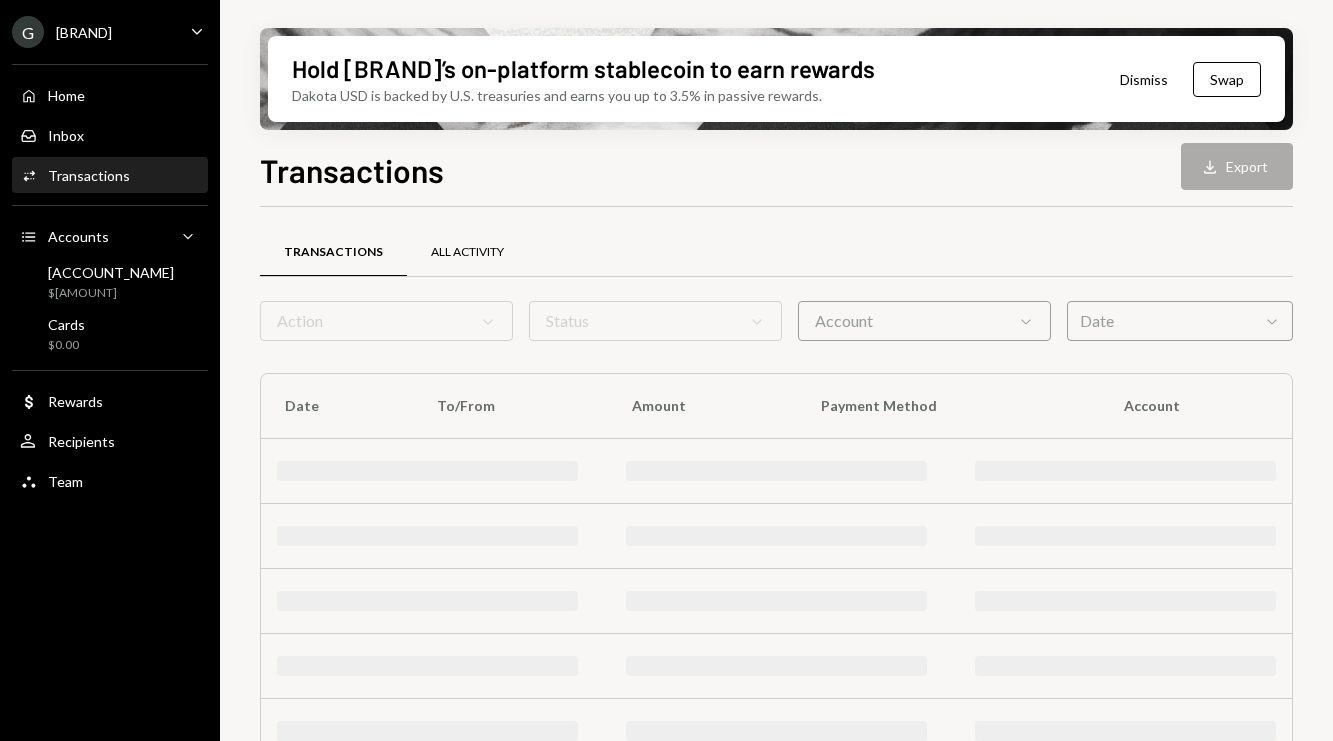 click on "All Activity" at bounding box center (467, 253) 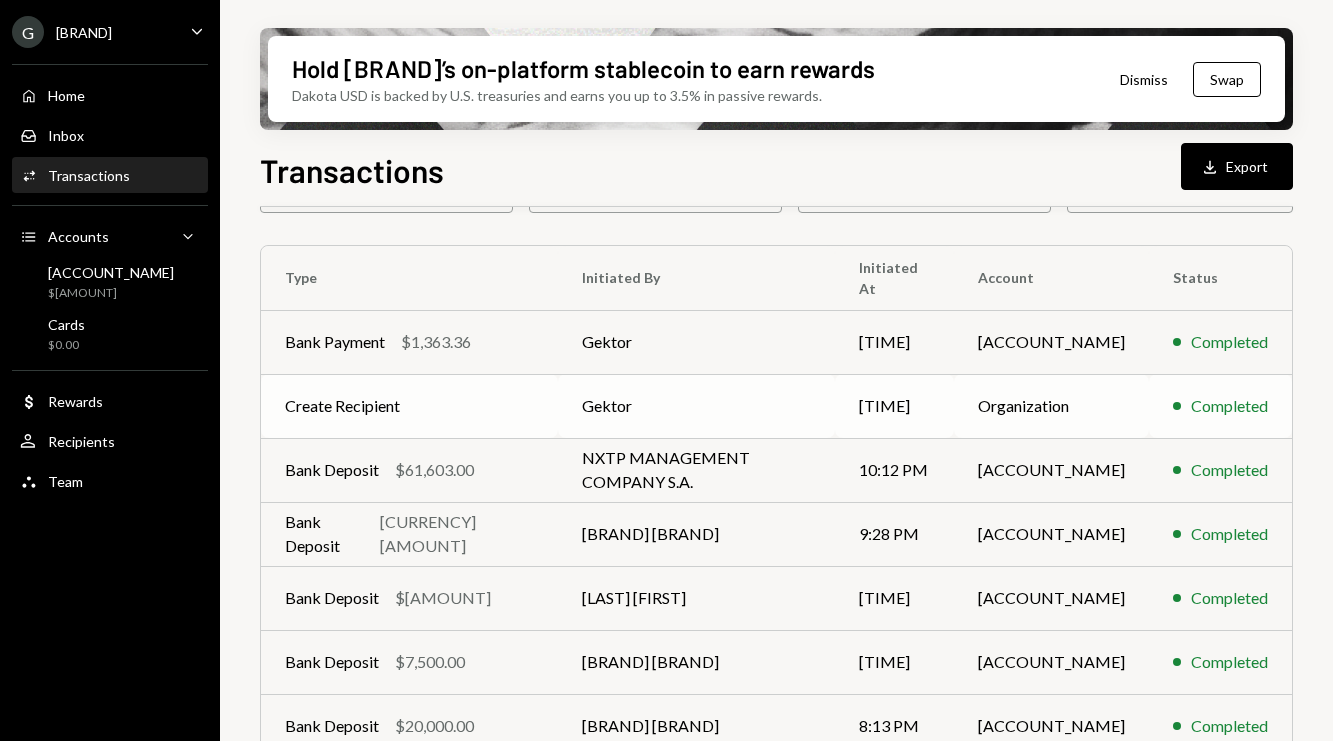 scroll, scrollTop: 134, scrollLeft: 0, axis: vertical 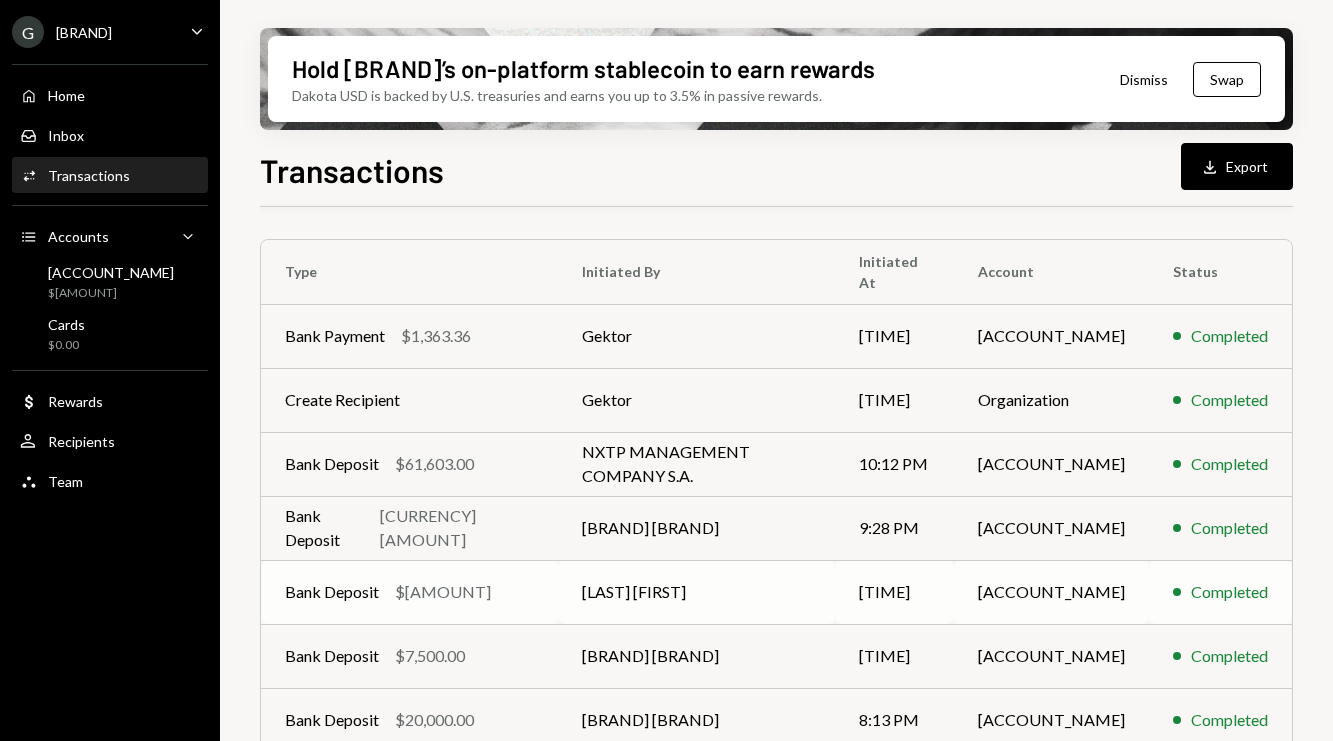 click on "Bank Deposit $[AMOUNT]" at bounding box center [409, 336] 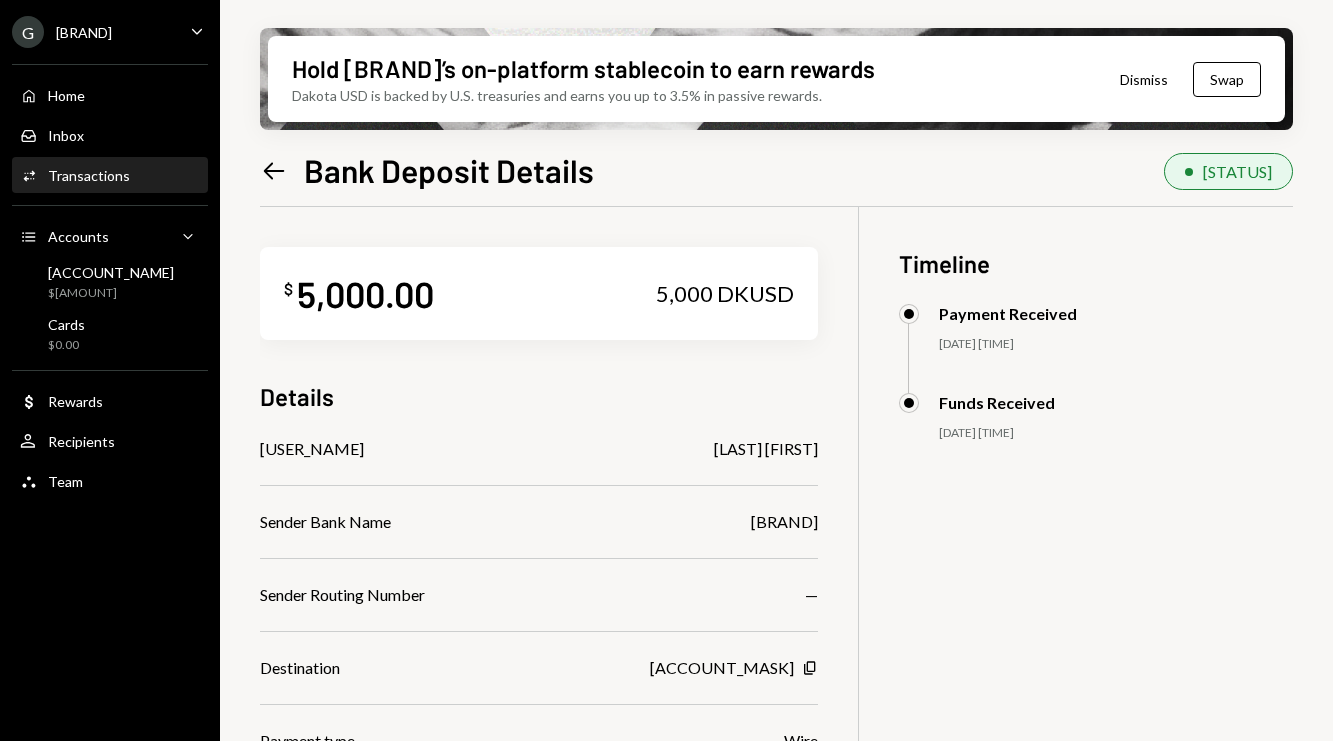 drag, startPoint x: 627, startPoint y: 450, endPoint x: 815, endPoint y: 455, distance: 188.06648 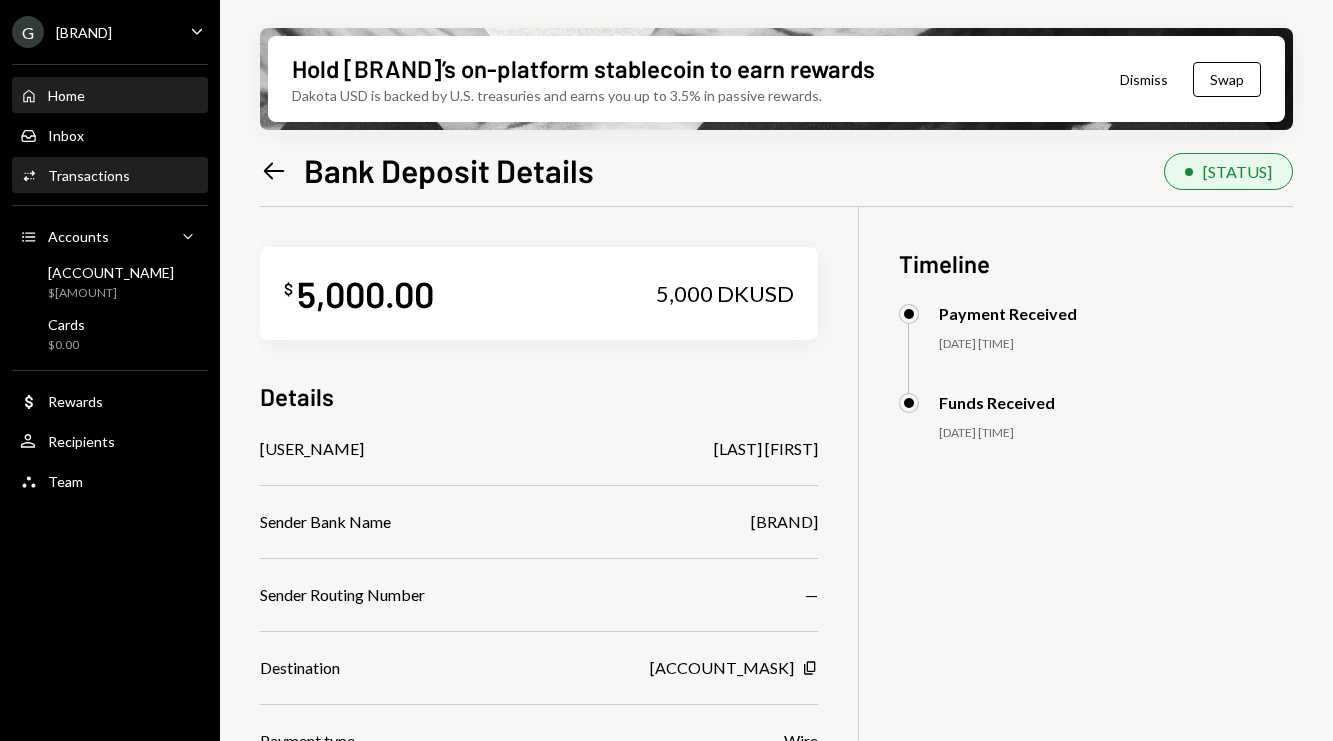 click on "Home Home" at bounding box center (110, 96) 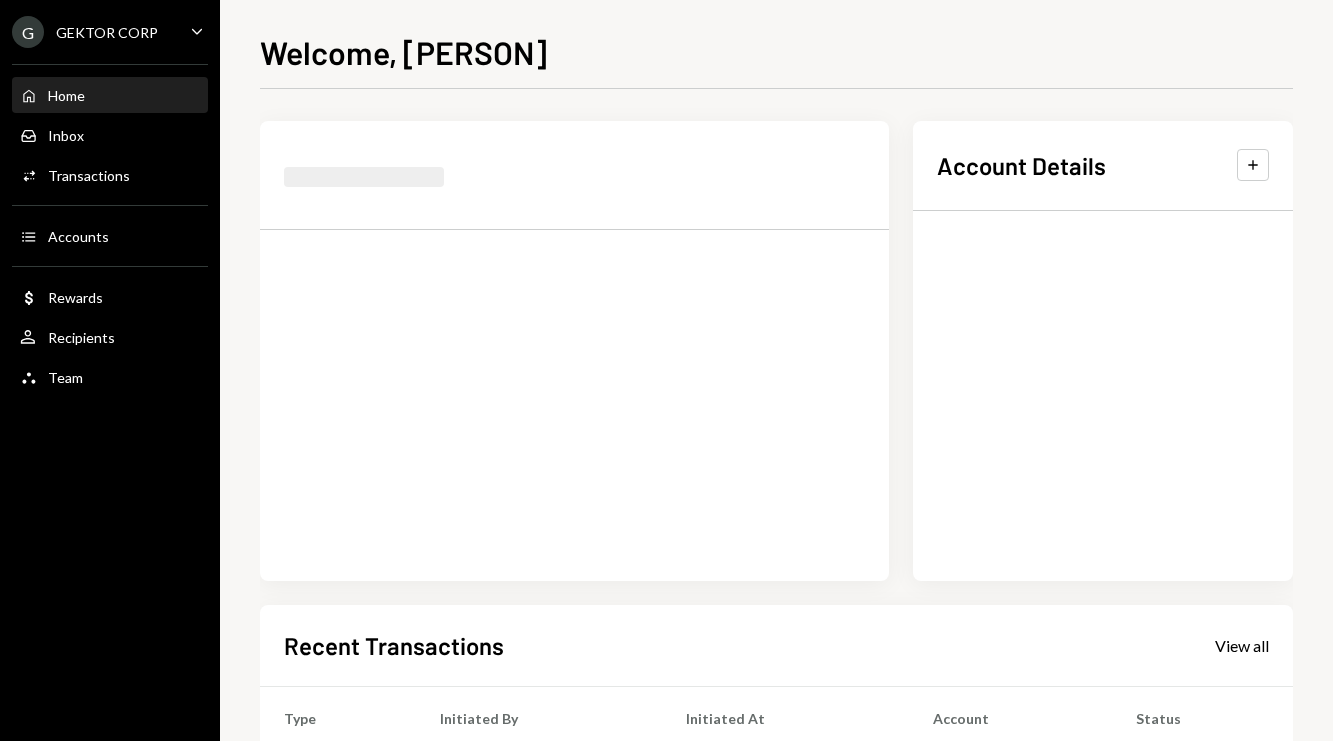 scroll, scrollTop: 0, scrollLeft: 0, axis: both 